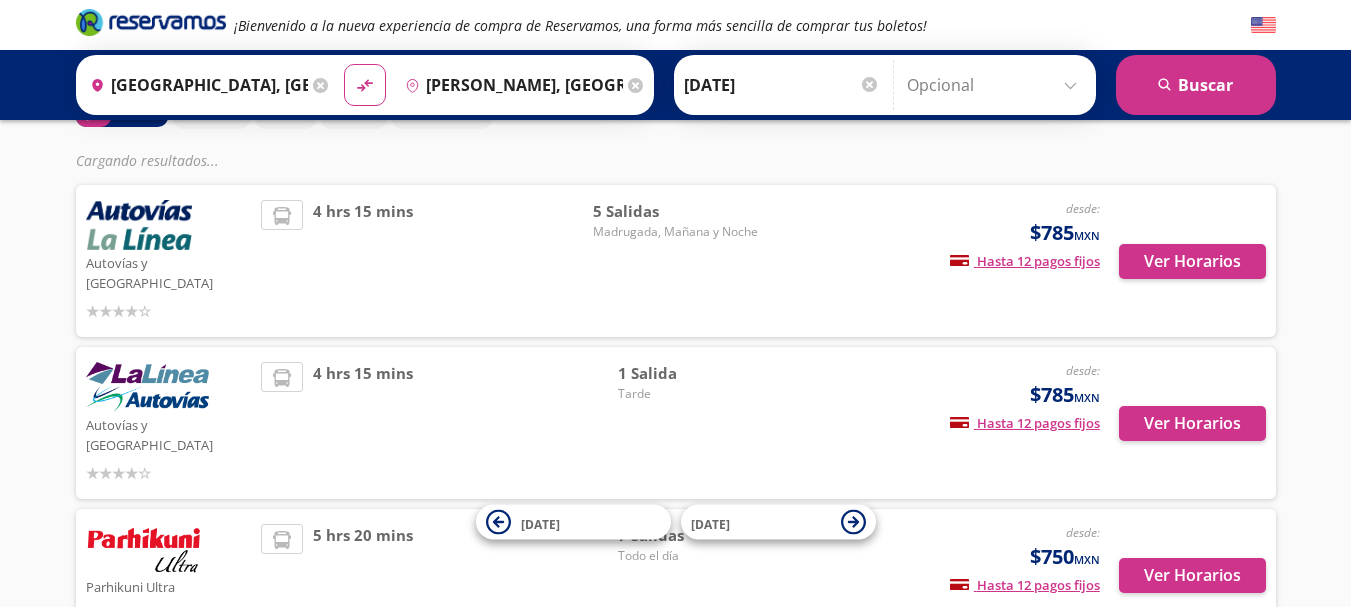 scroll, scrollTop: 136, scrollLeft: 0, axis: vertical 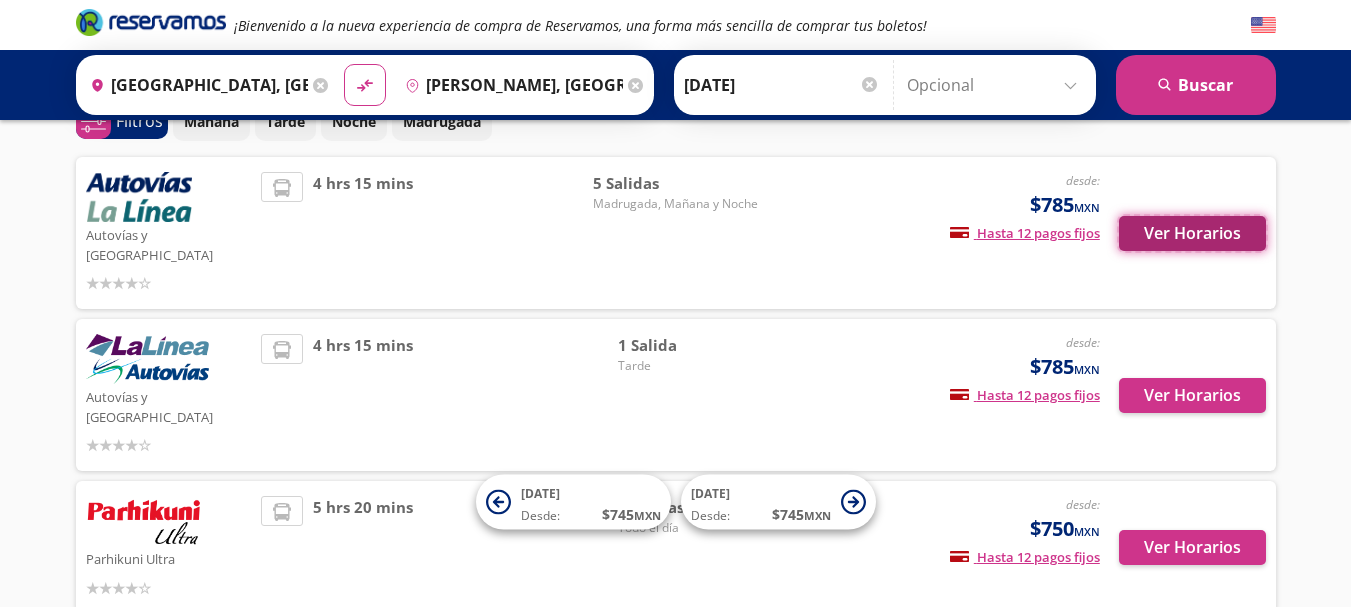 click on "Ver Horarios" at bounding box center (1192, 233) 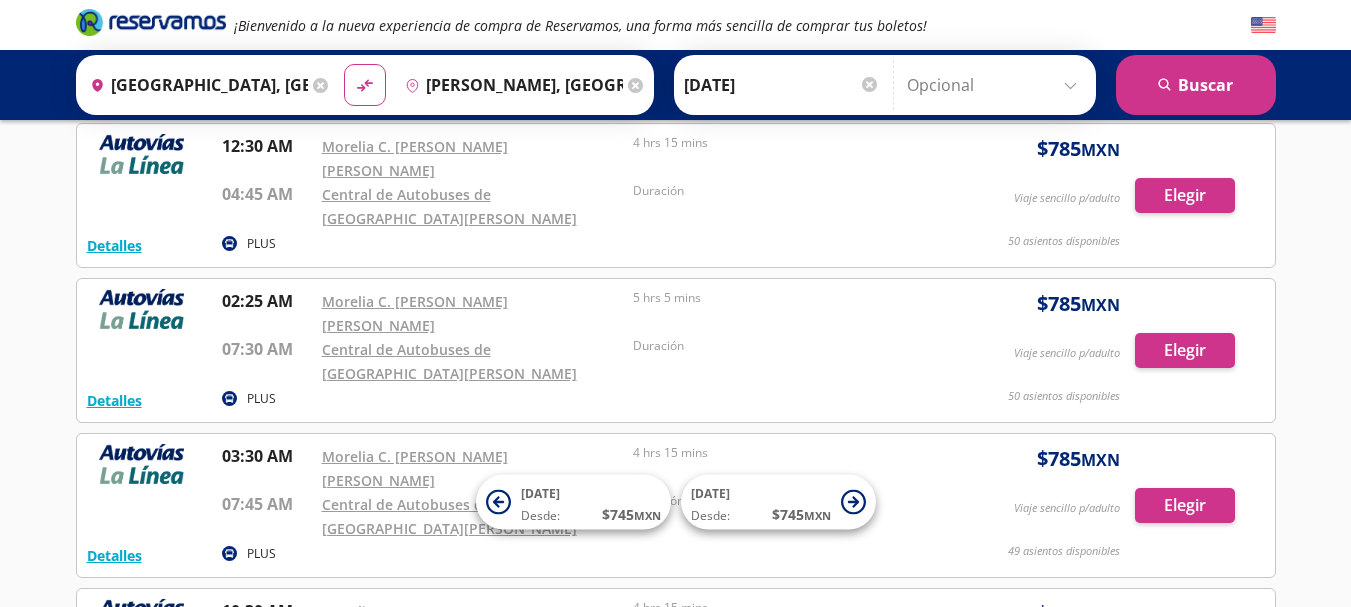 scroll, scrollTop: 0, scrollLeft: 0, axis: both 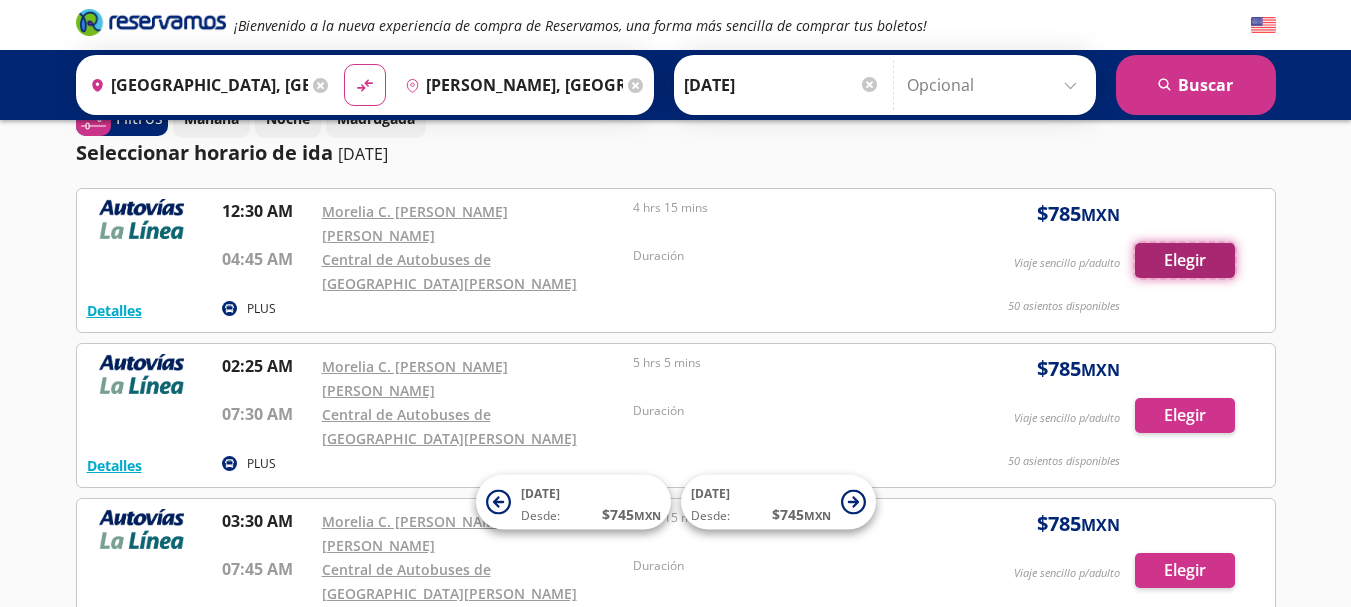 click on "Elegir" at bounding box center (1185, 260) 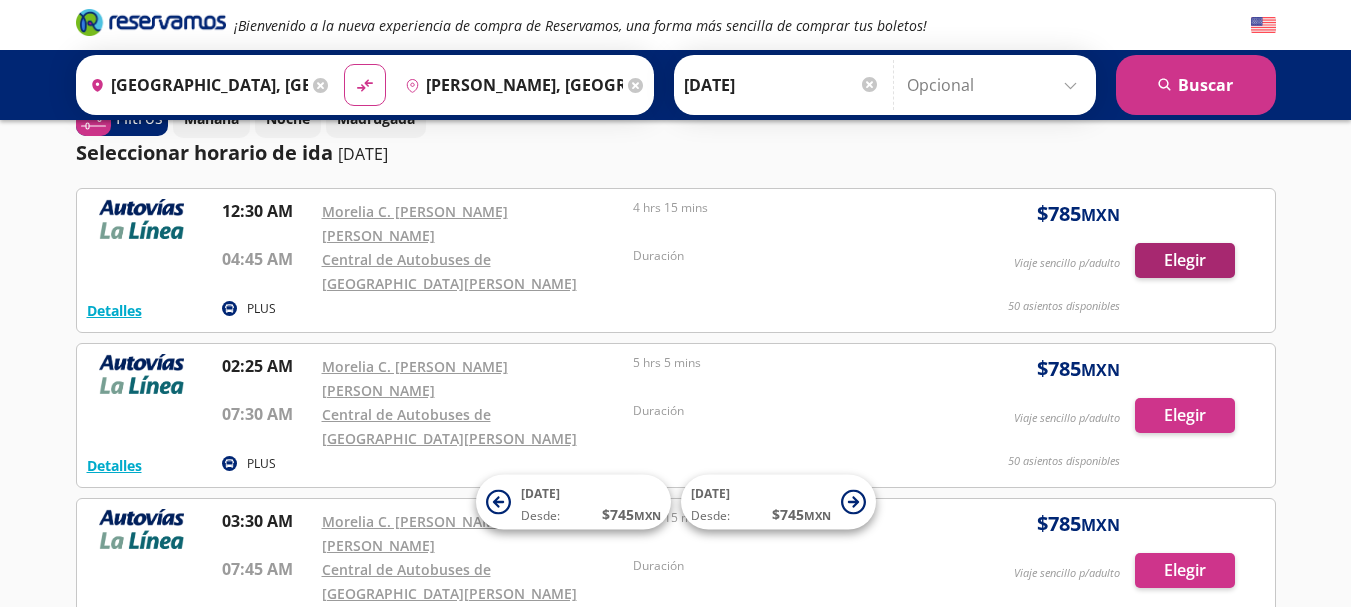 scroll, scrollTop: 0, scrollLeft: 0, axis: both 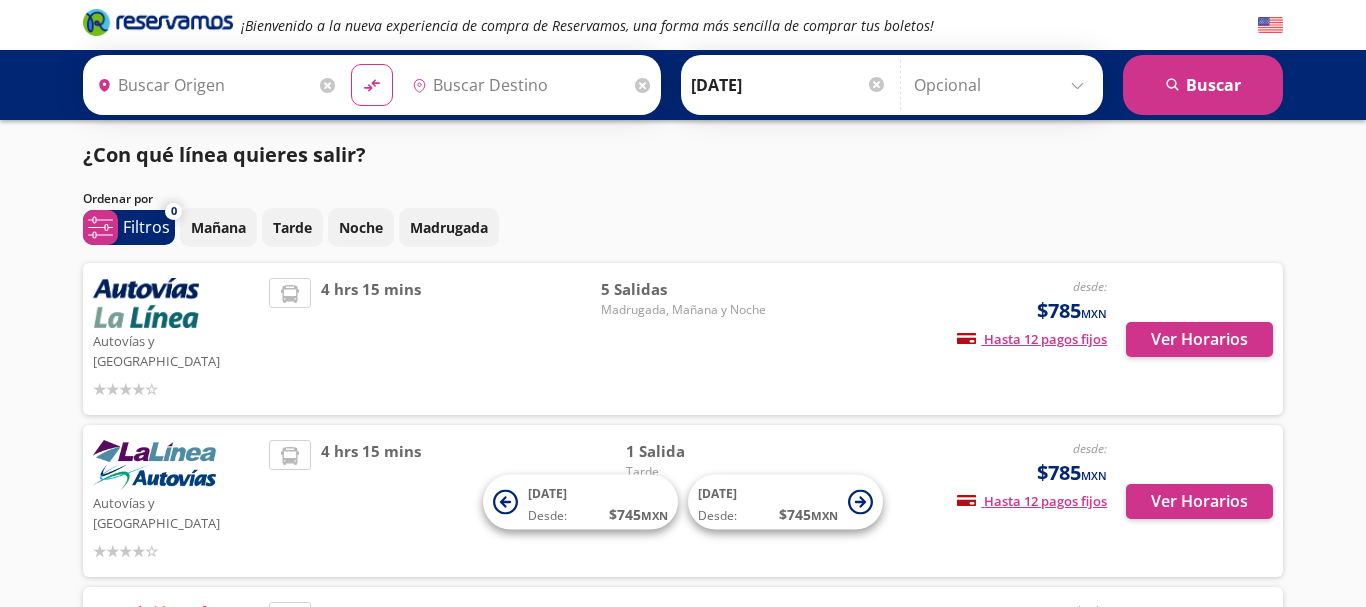 type on "[GEOGRAPHIC_DATA], [GEOGRAPHIC_DATA]" 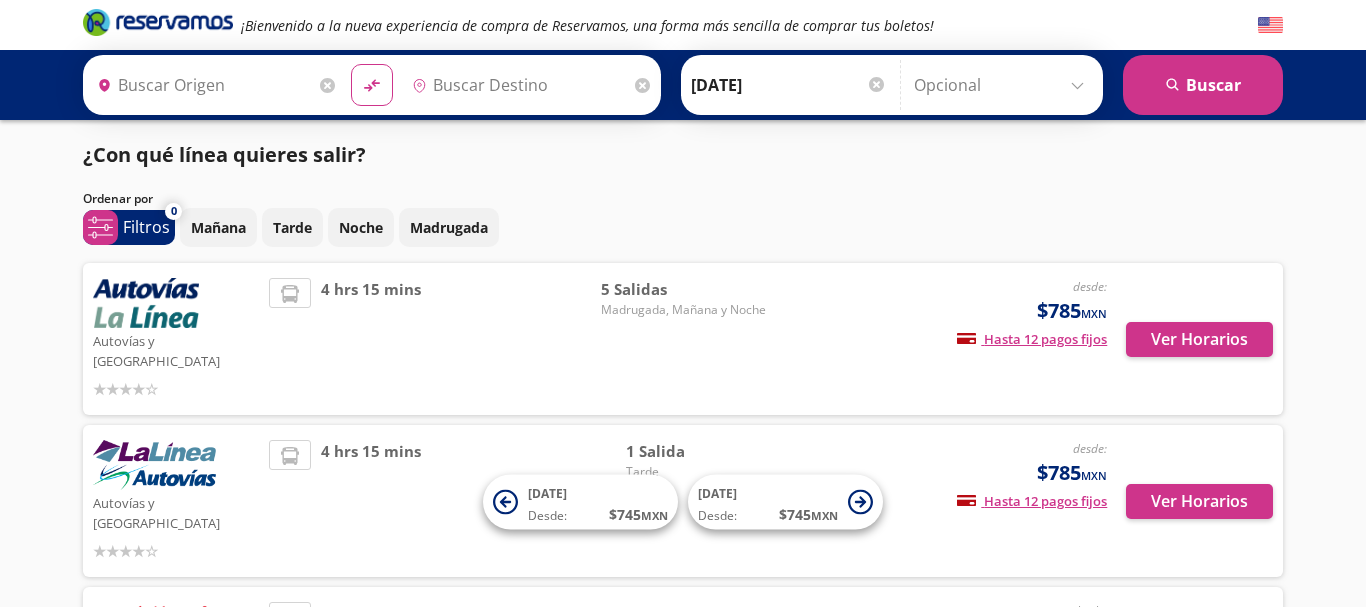 type on "[PERSON_NAME], [GEOGRAPHIC_DATA]" 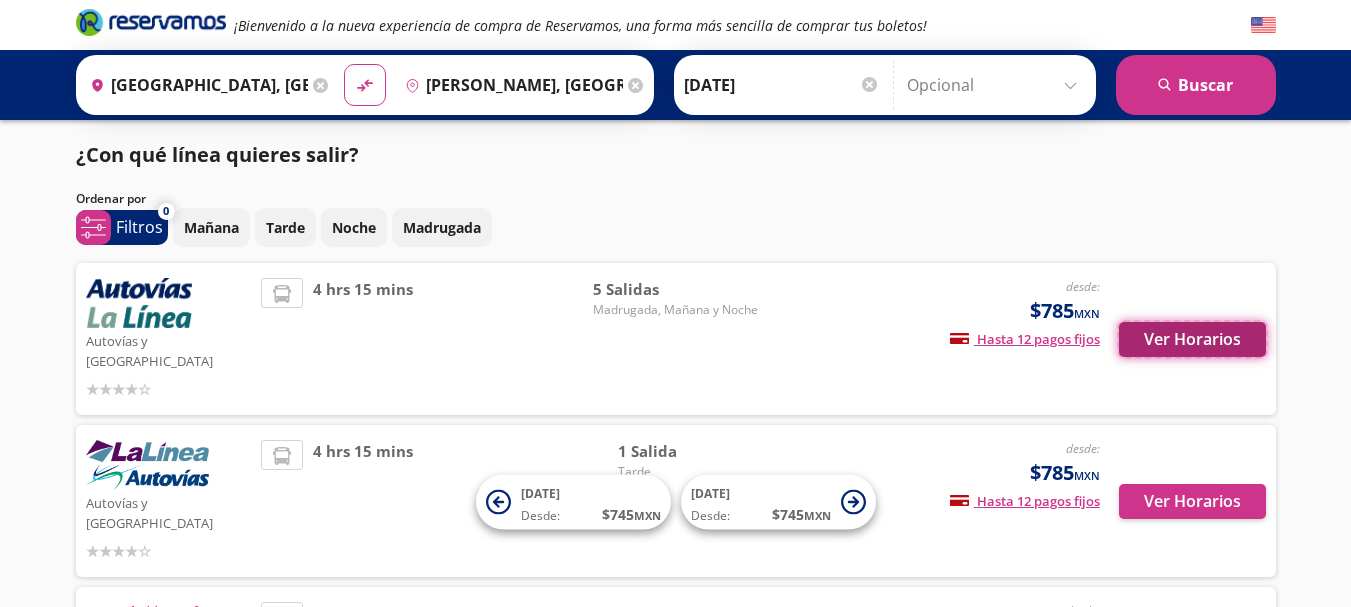 click on "Ver Horarios" at bounding box center [1192, 339] 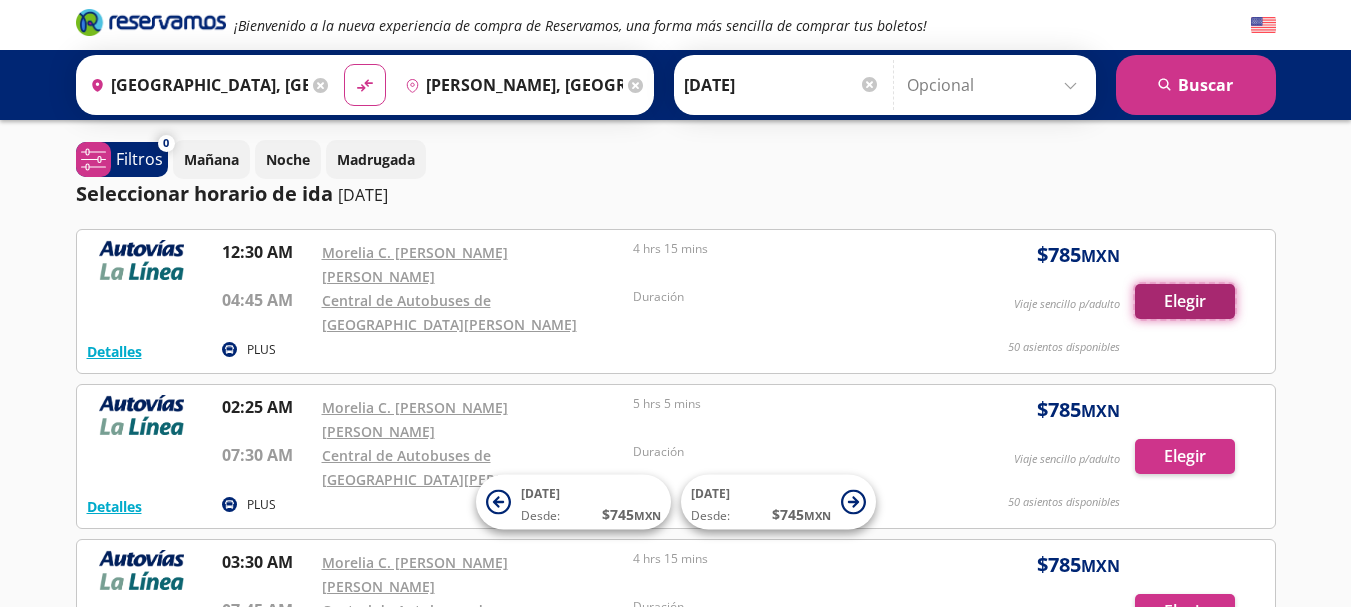 click on "Elegir" at bounding box center (1185, 301) 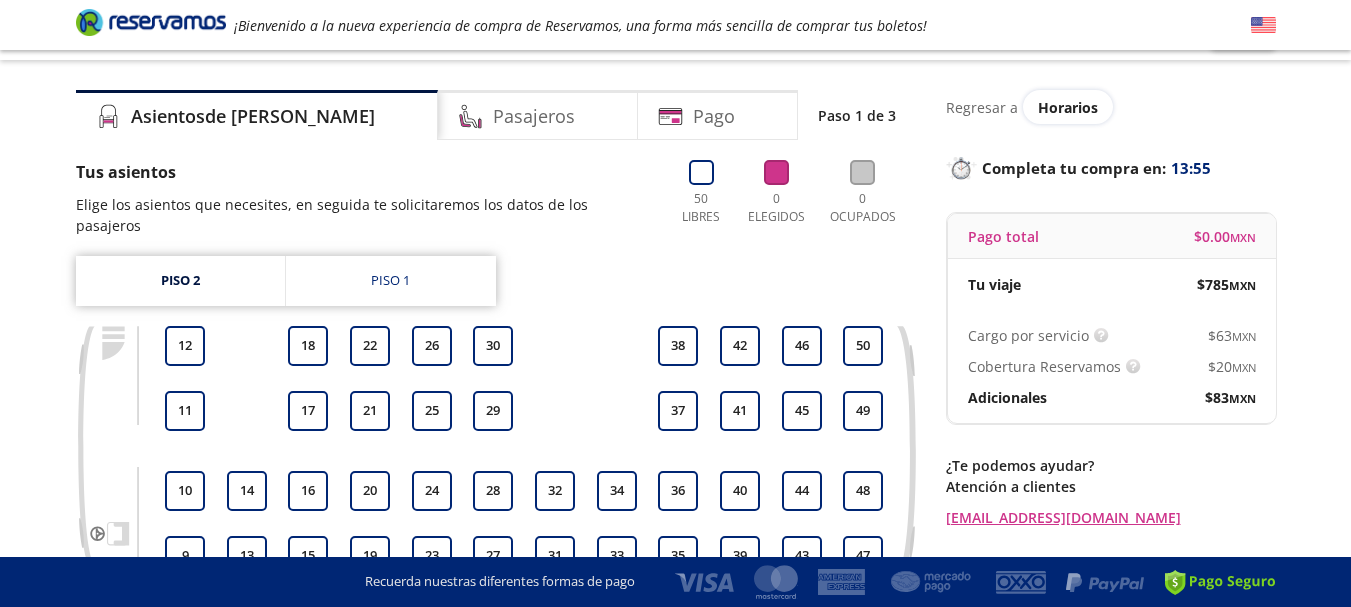 scroll, scrollTop: 0, scrollLeft: 0, axis: both 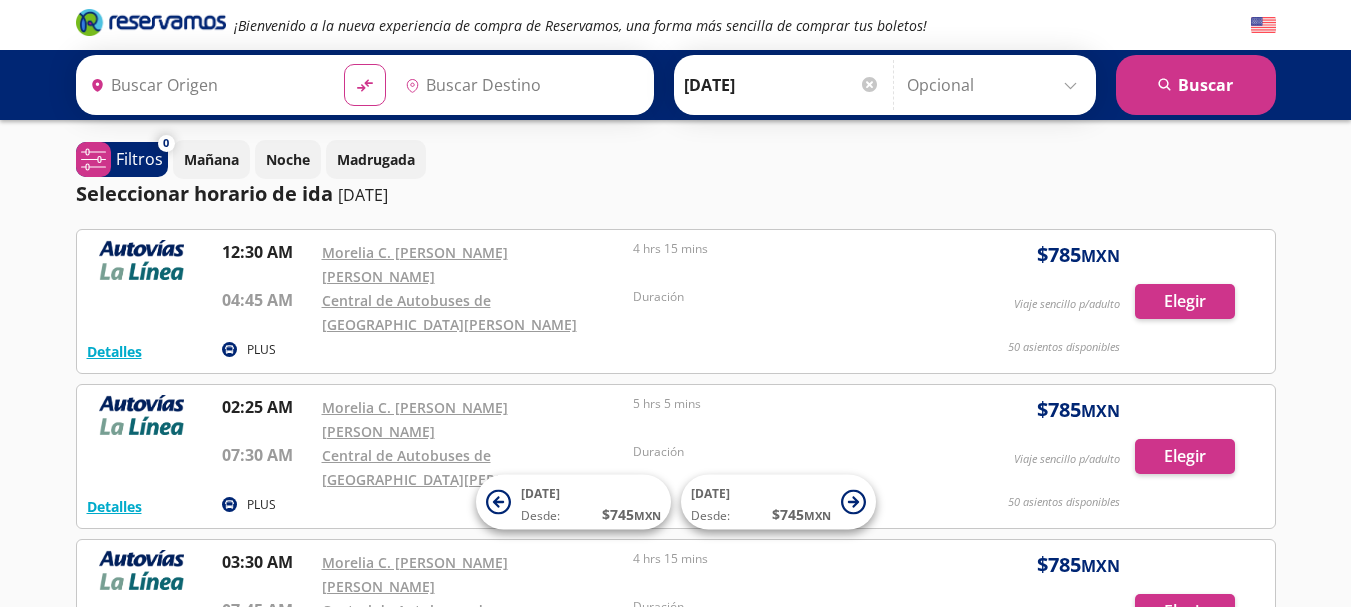 type on "[GEOGRAPHIC_DATA], [GEOGRAPHIC_DATA]" 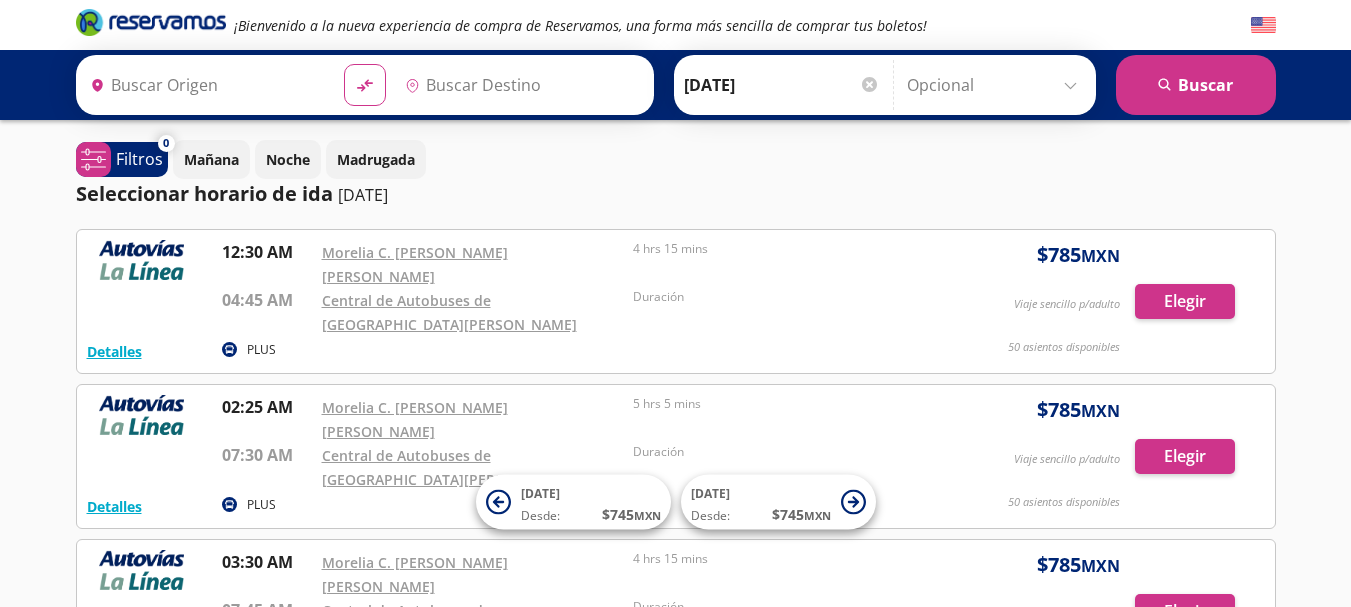 type on "[PERSON_NAME], [GEOGRAPHIC_DATA]" 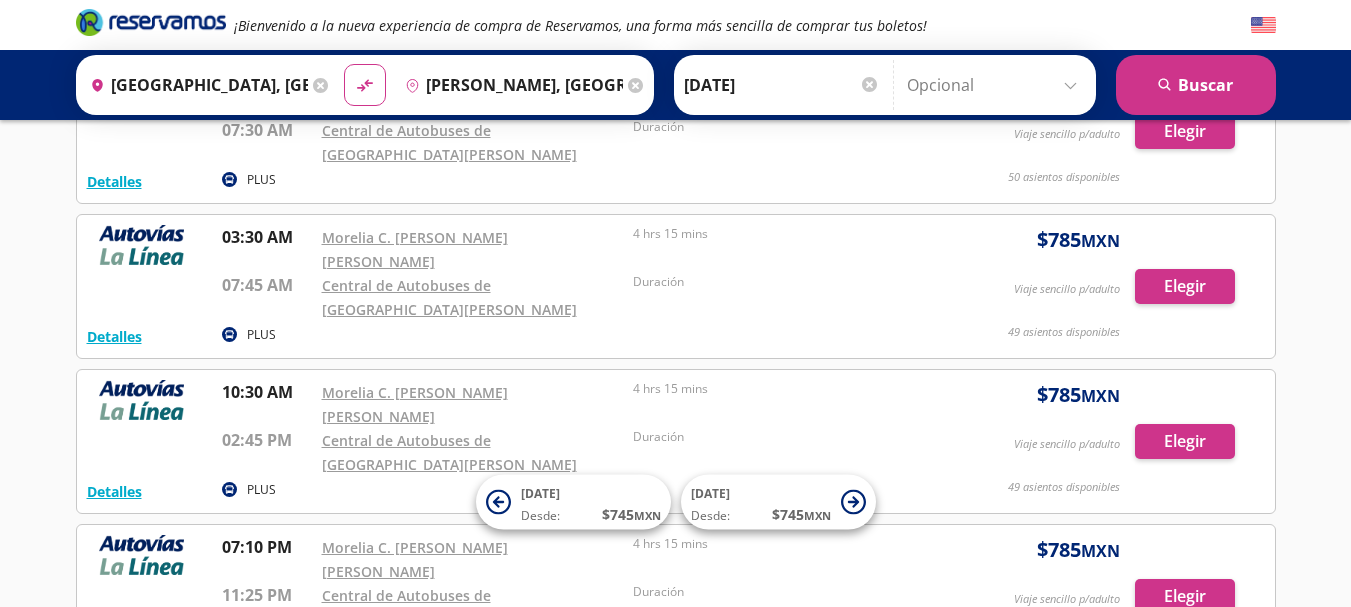 scroll, scrollTop: 319, scrollLeft: 0, axis: vertical 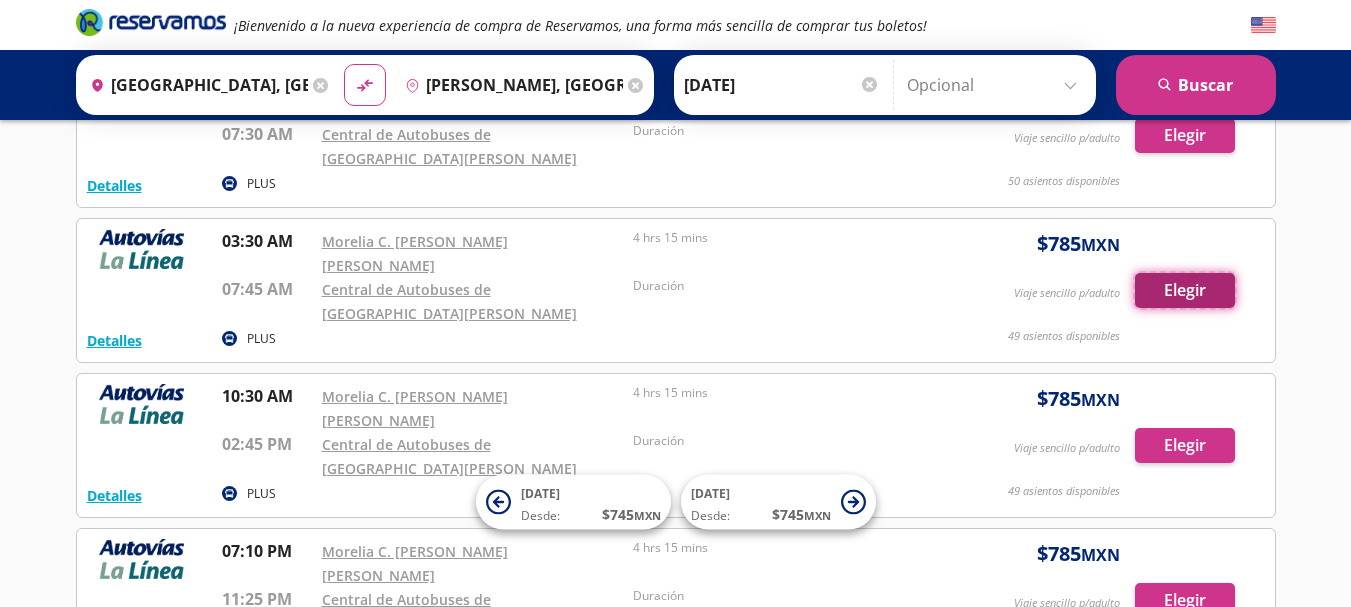 click on "Elegir" at bounding box center (1185, 290) 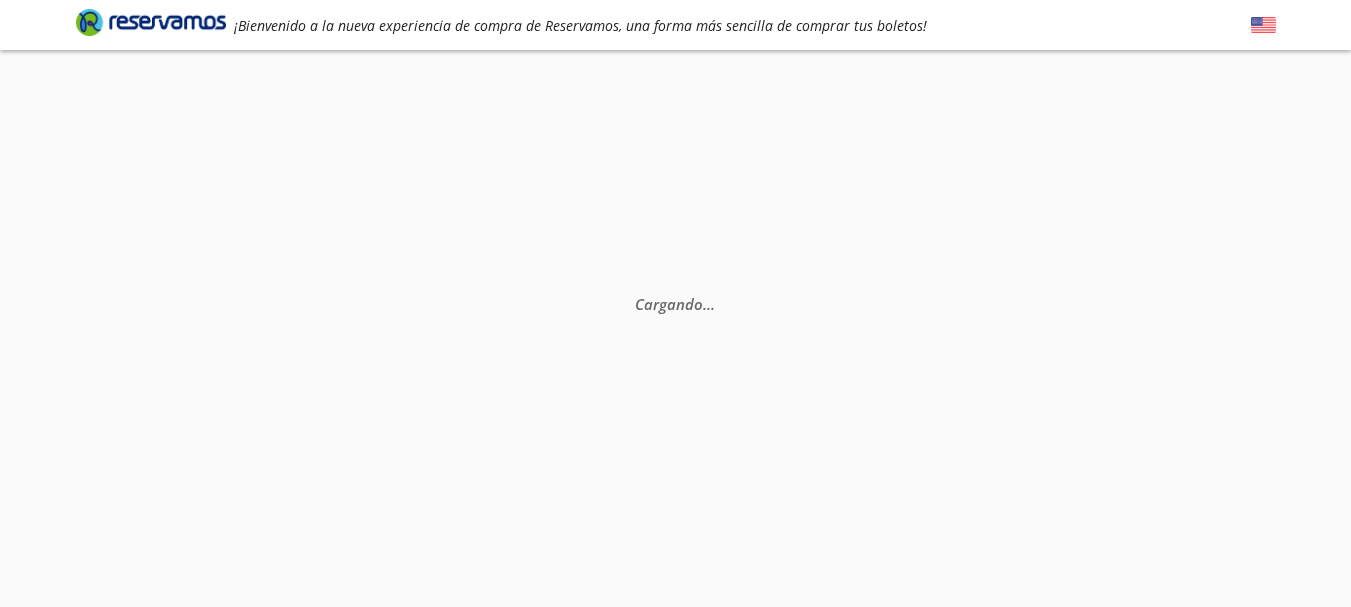 scroll, scrollTop: 0, scrollLeft: 0, axis: both 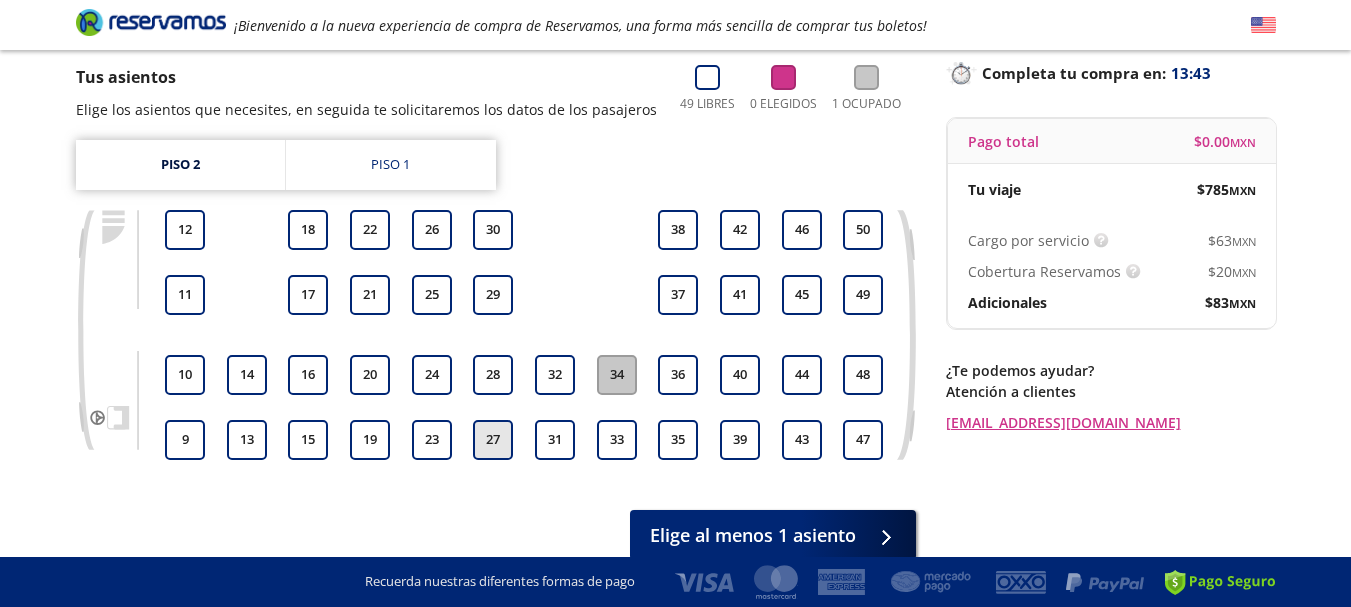 click on "27" at bounding box center (493, 440) 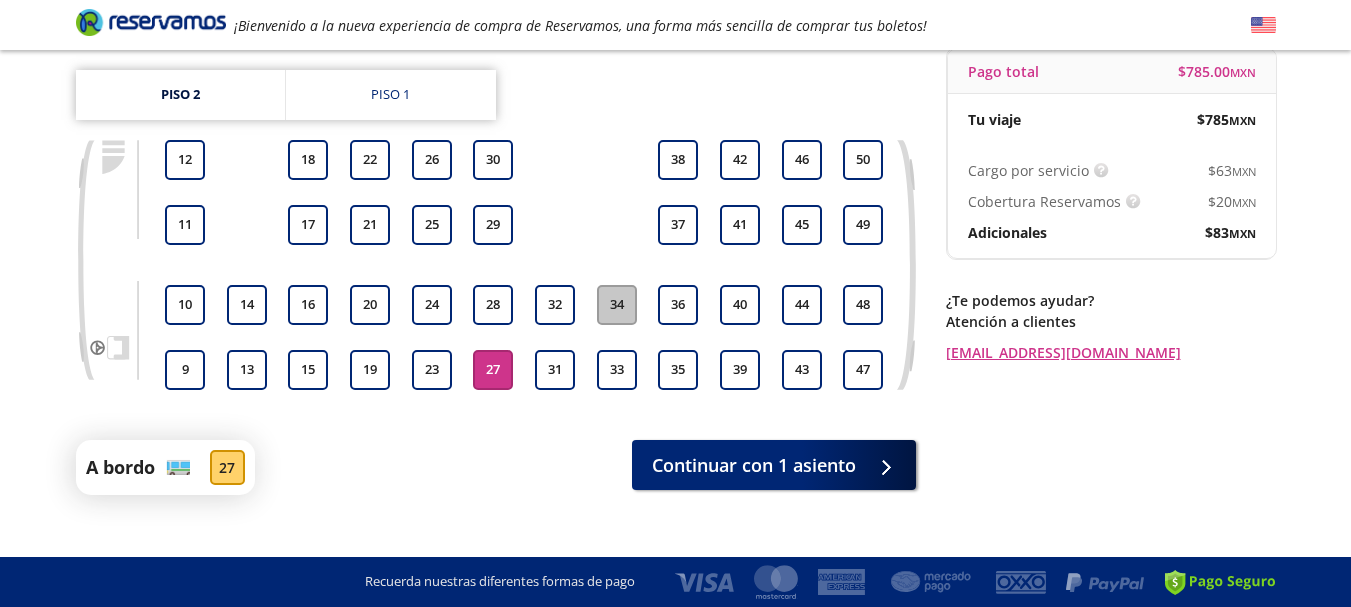 scroll, scrollTop: 230, scrollLeft: 0, axis: vertical 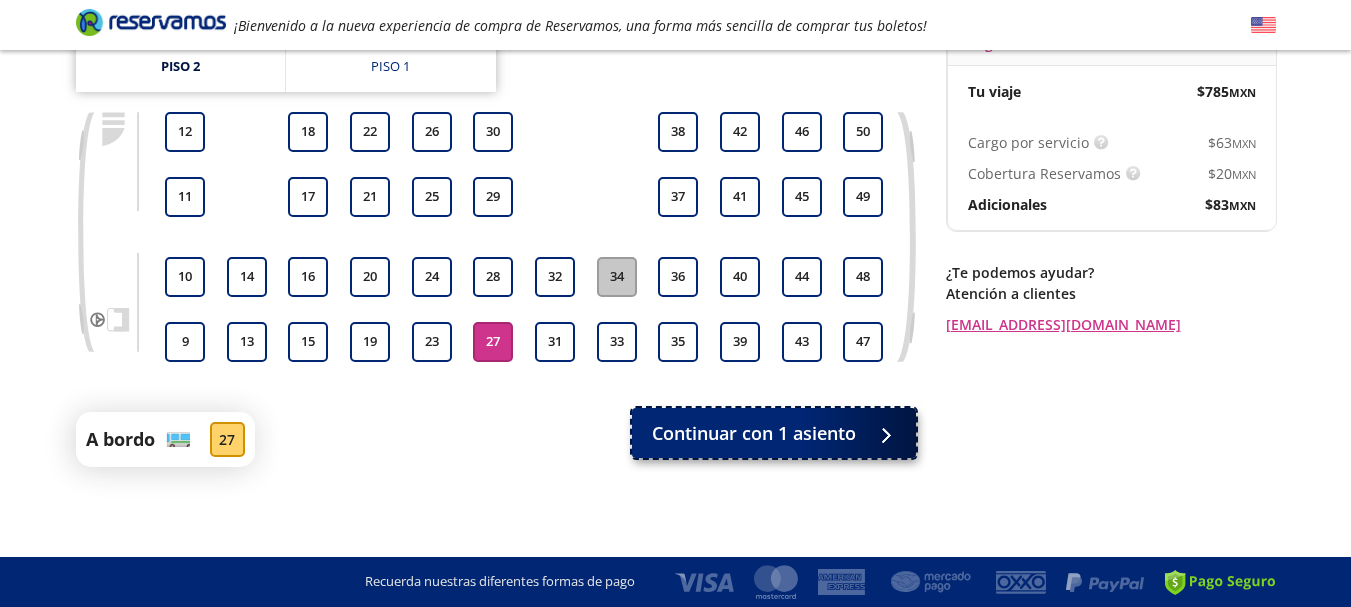 click at bounding box center (881, 433) 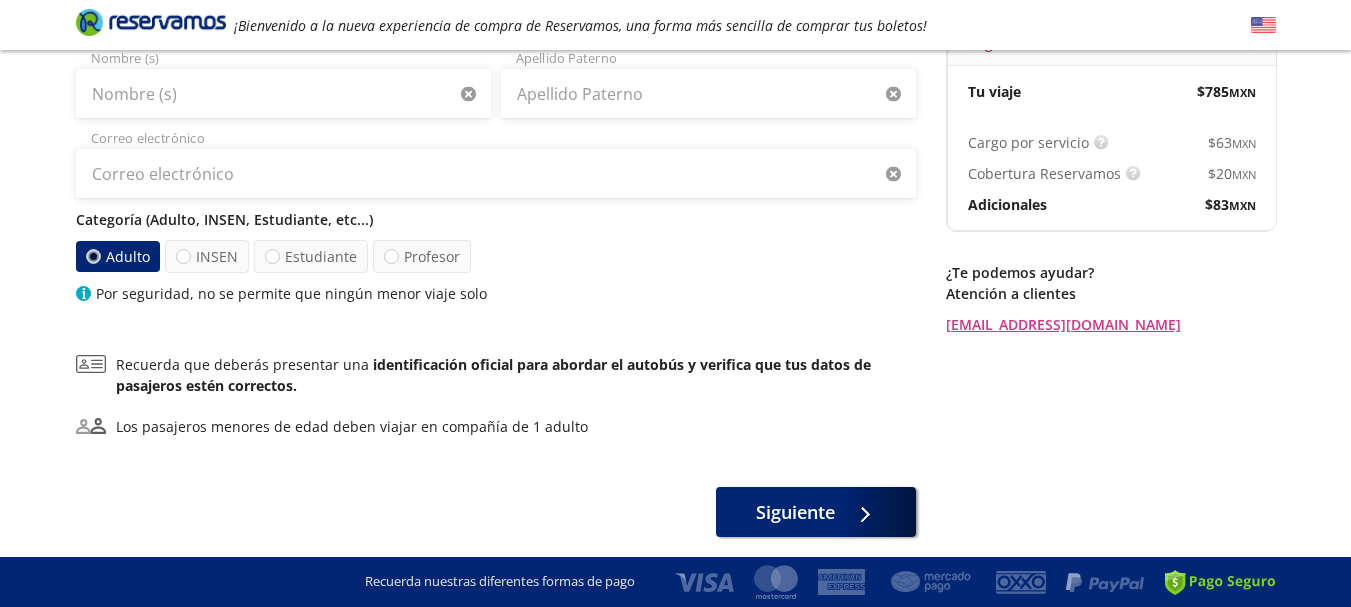 scroll, scrollTop: 0, scrollLeft: 0, axis: both 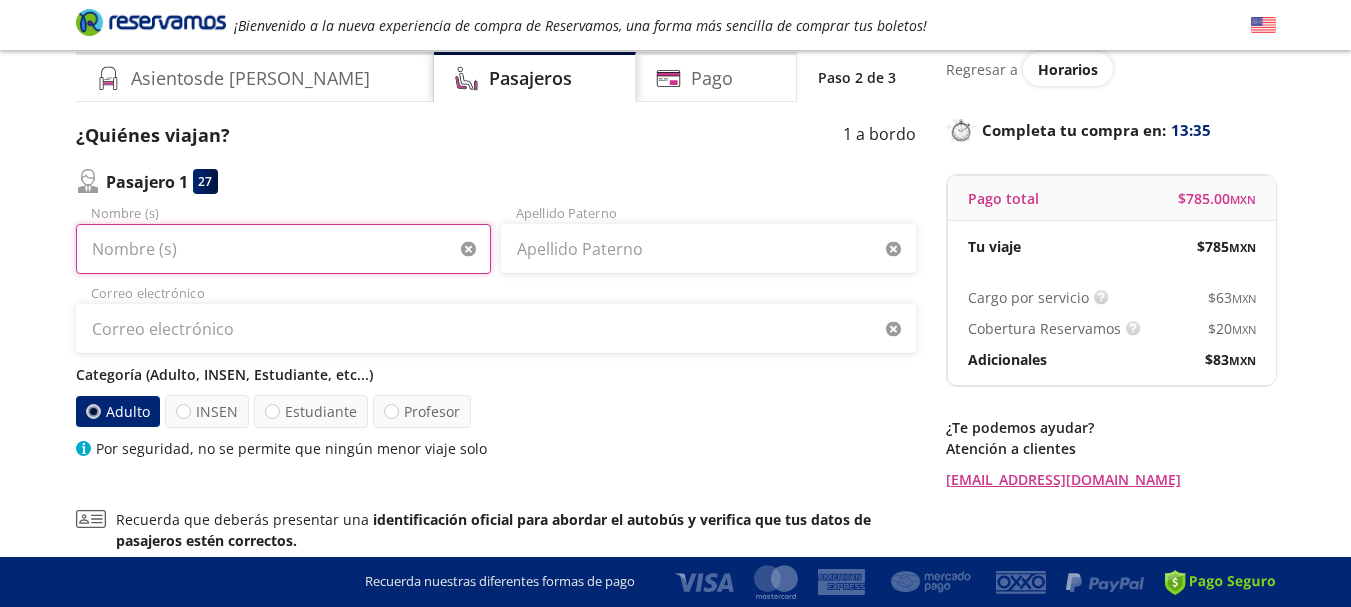 click on "Nombre (s)" at bounding box center [283, 249] 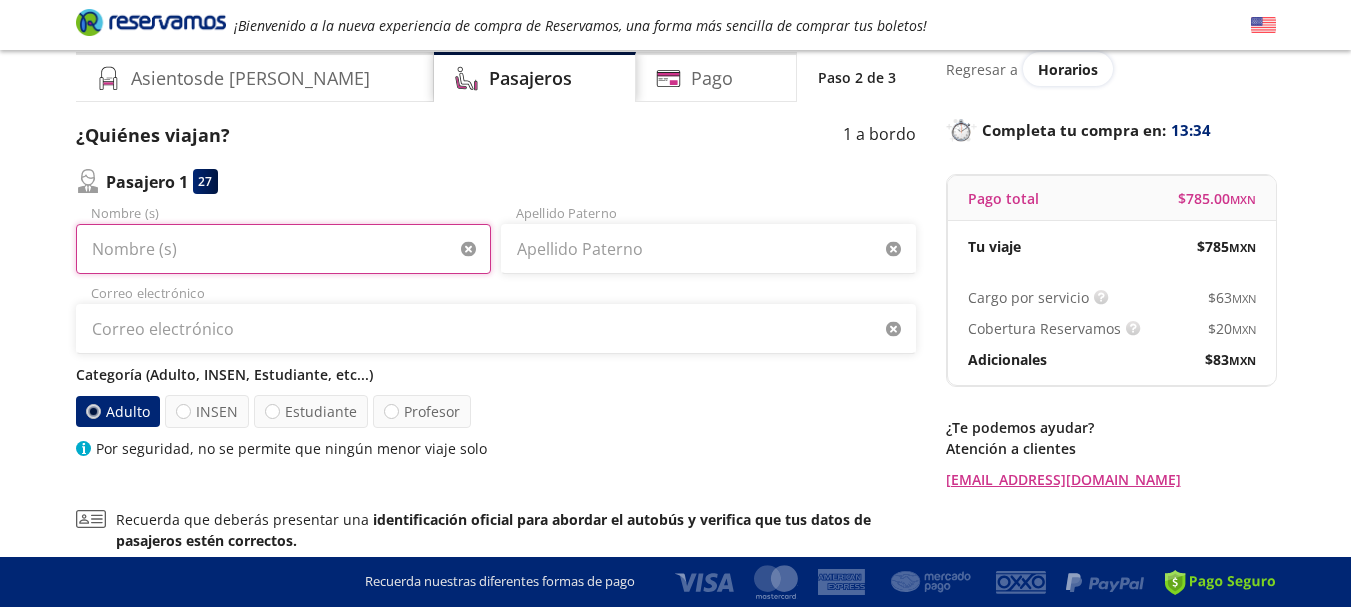 click on "Nombre (s)" at bounding box center [283, 249] 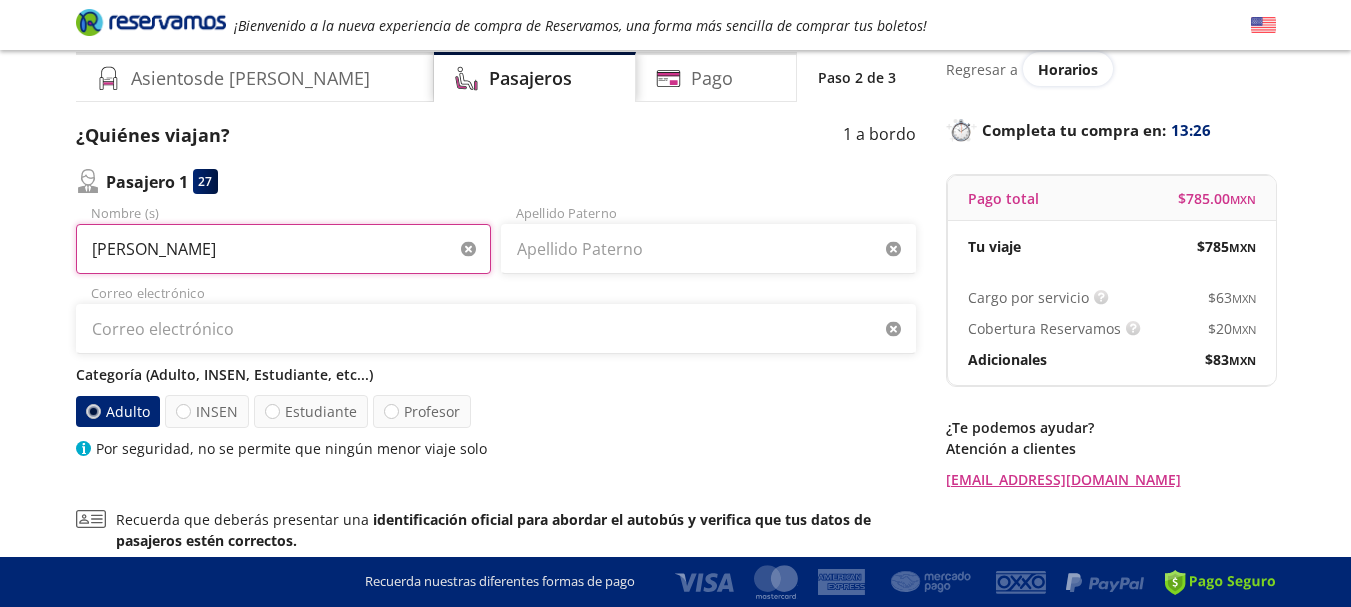 type on "[PERSON_NAME]" 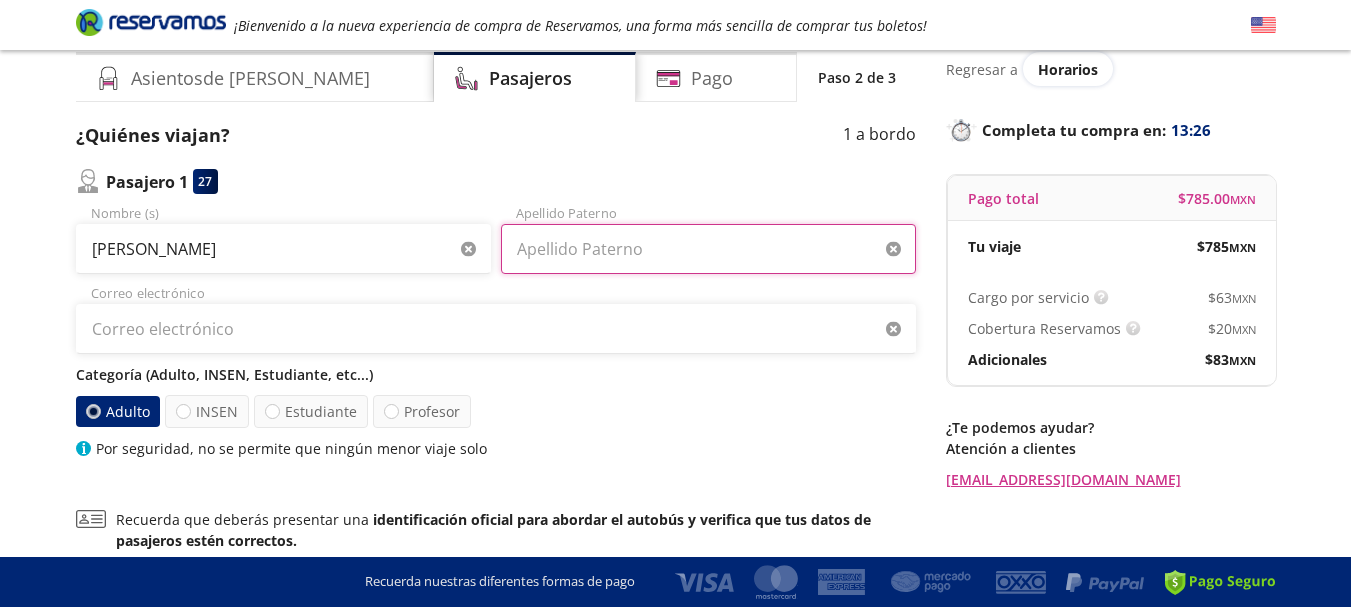 click on "Apellido Paterno" at bounding box center (708, 249) 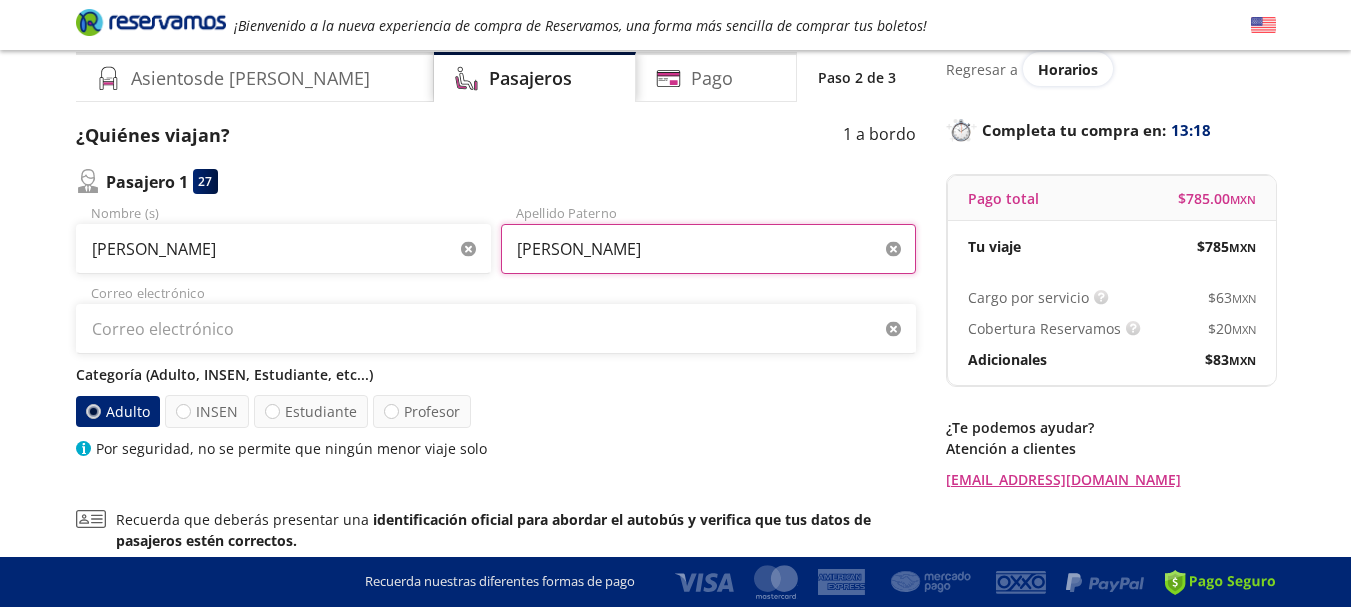 type on "[PERSON_NAME]" 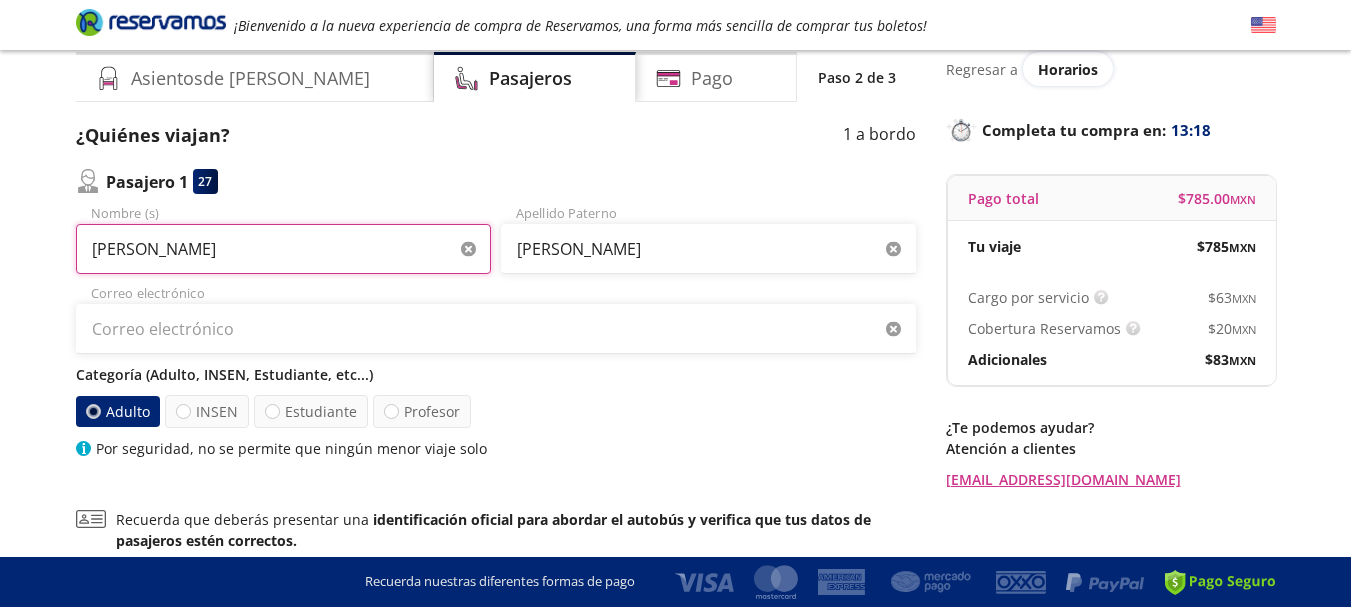 click on "[PERSON_NAME]" at bounding box center (283, 249) 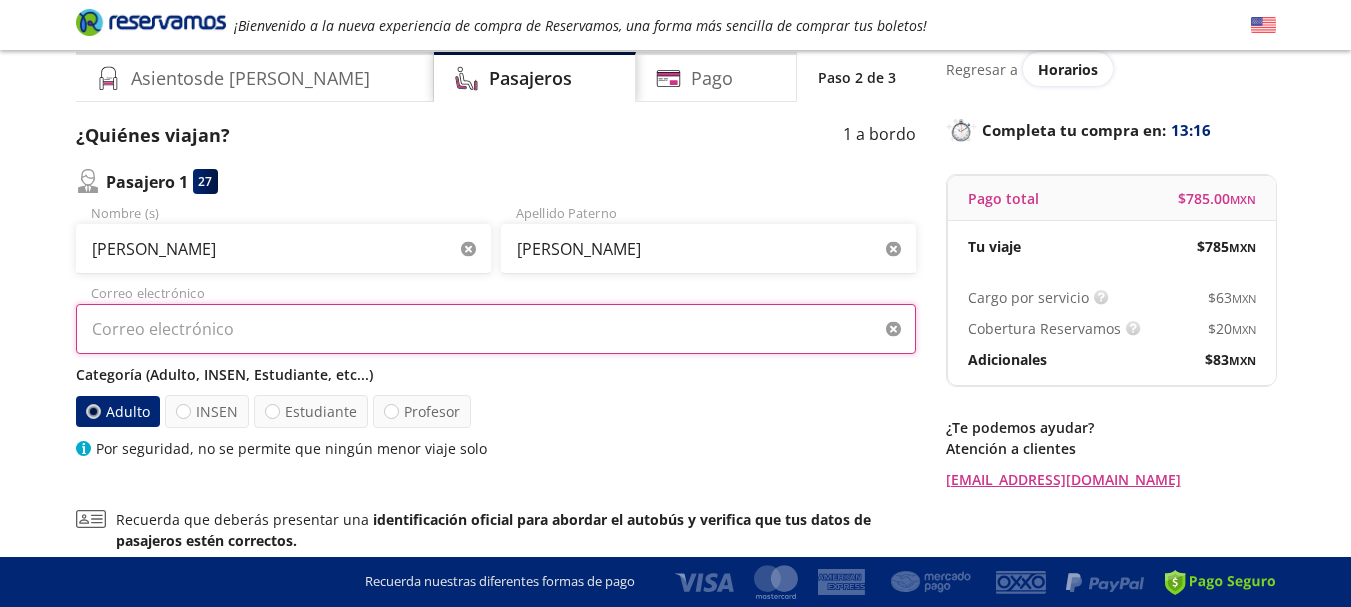 click on "Correo electrónico" at bounding box center (496, 329) 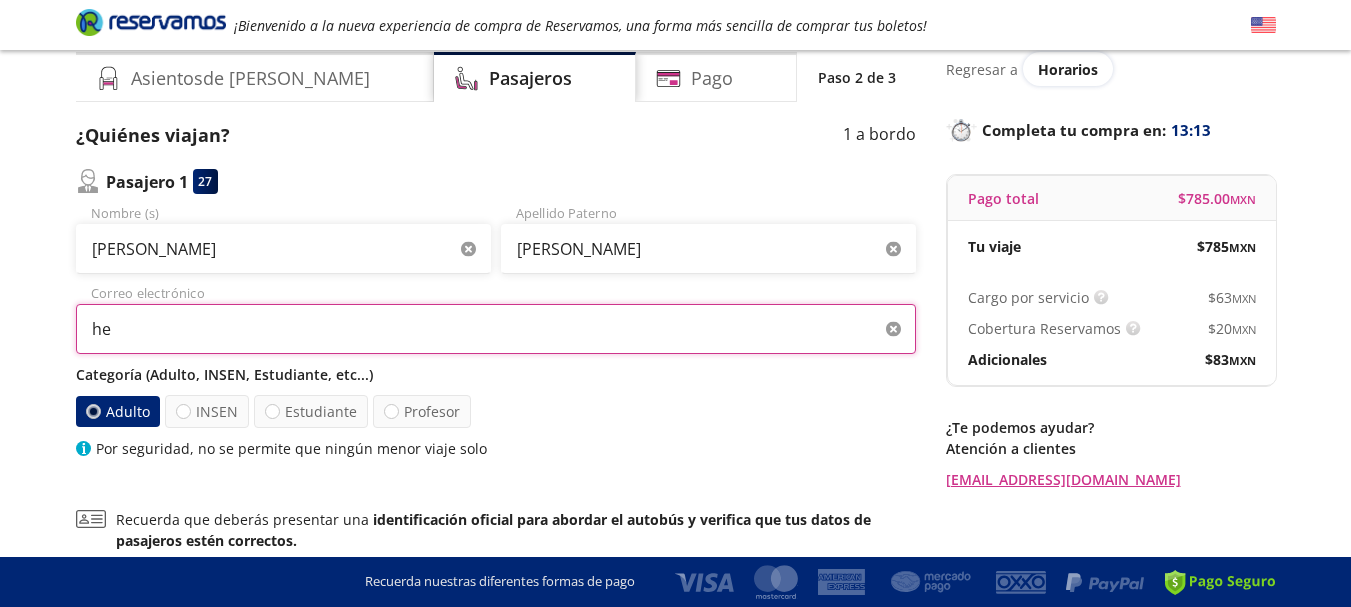 type on "h" 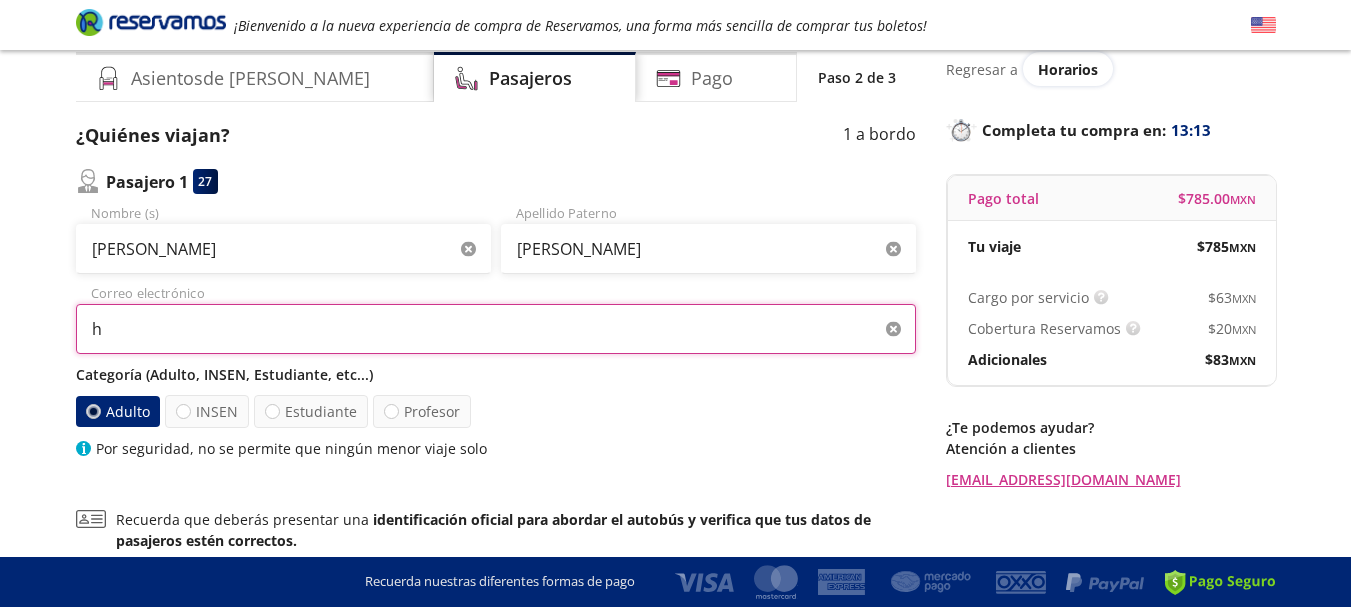 type 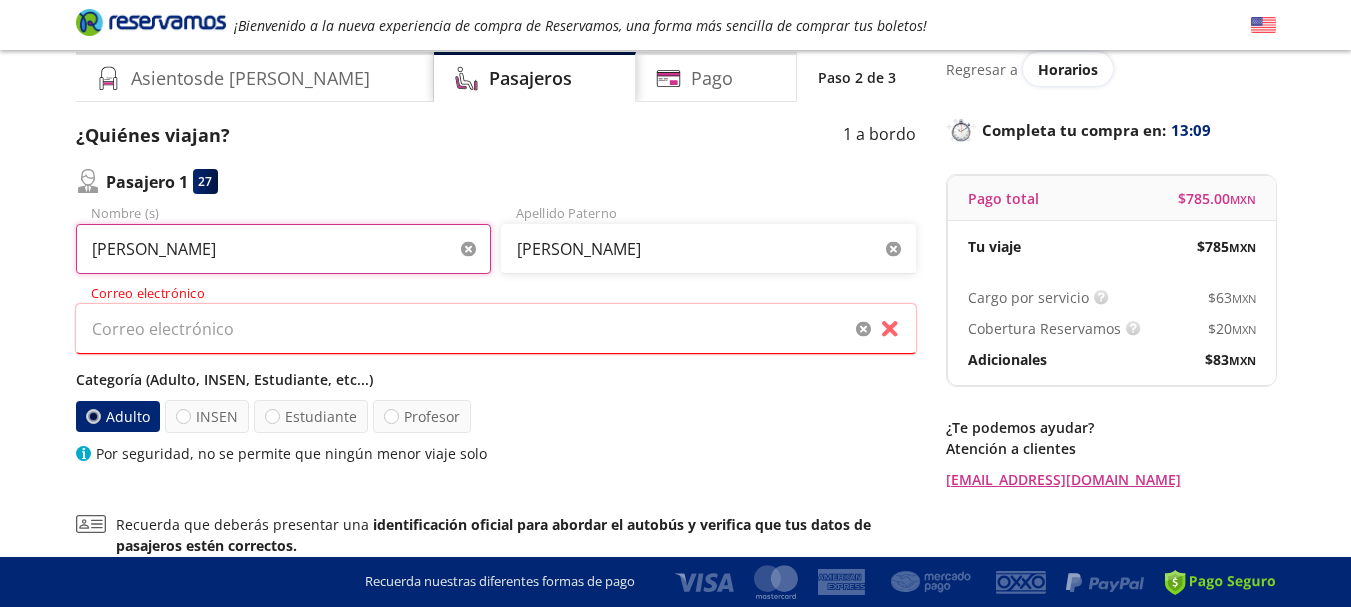 click on "[PERSON_NAME]" at bounding box center [283, 249] 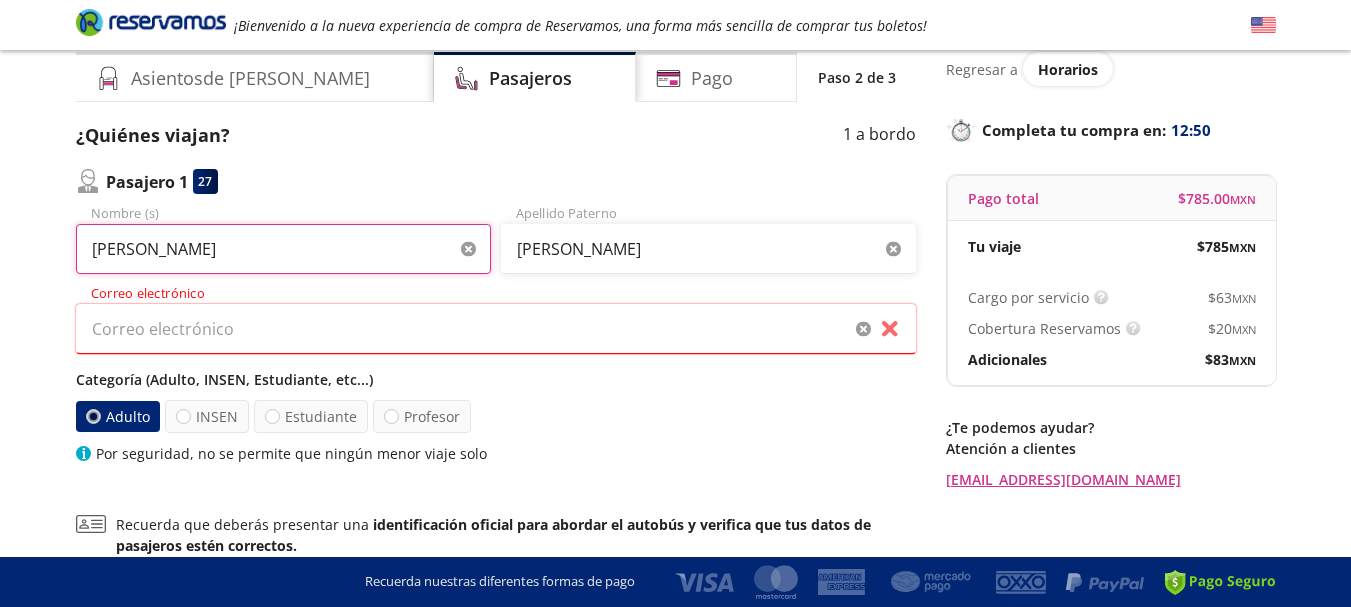 type on "[PERSON_NAME]" 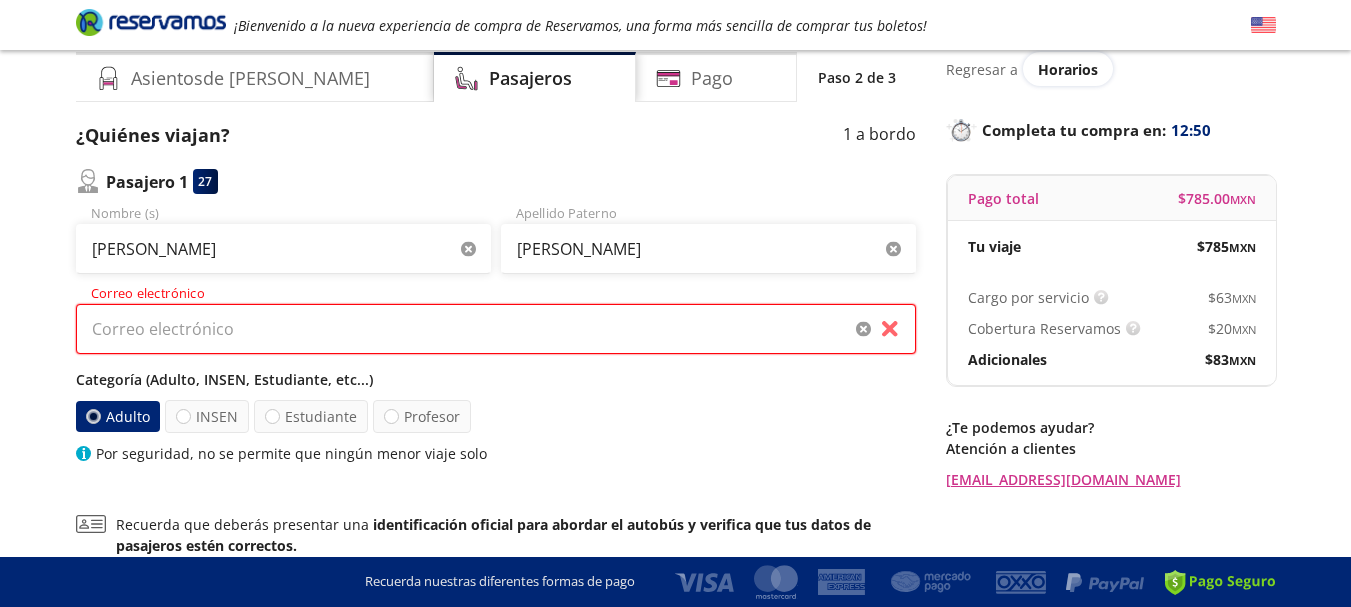 click on "Correo electrónico" at bounding box center (496, 329) 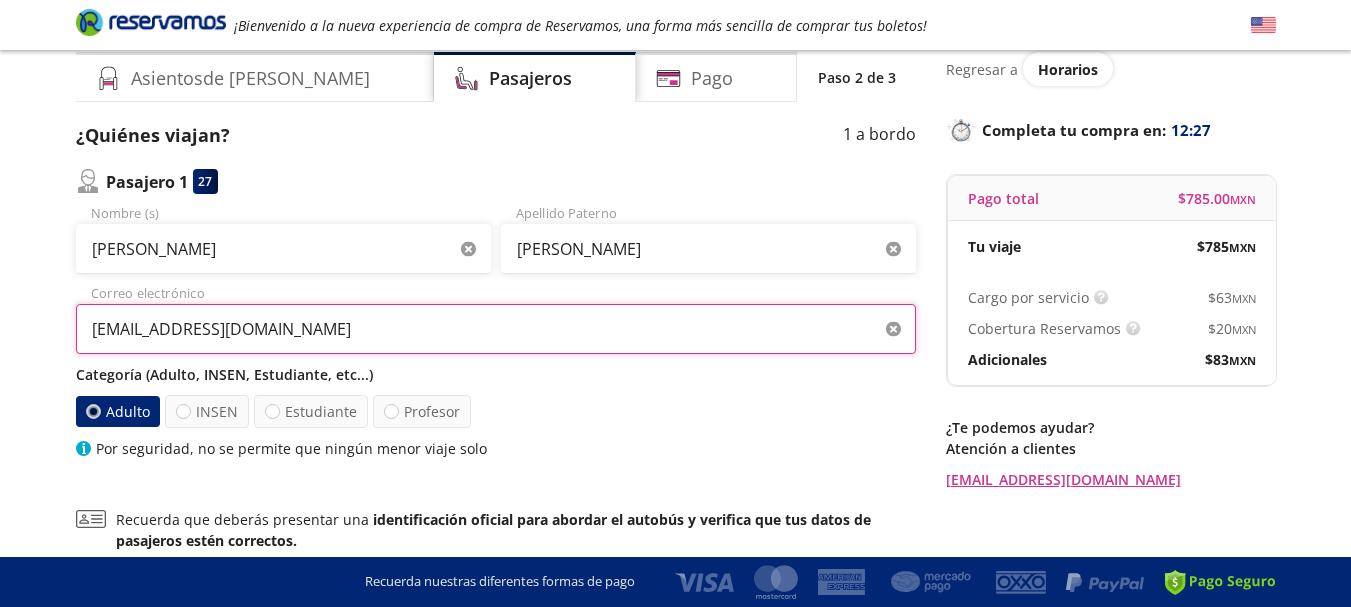 type on "[EMAIL_ADDRESS][DOMAIN_NAME]" 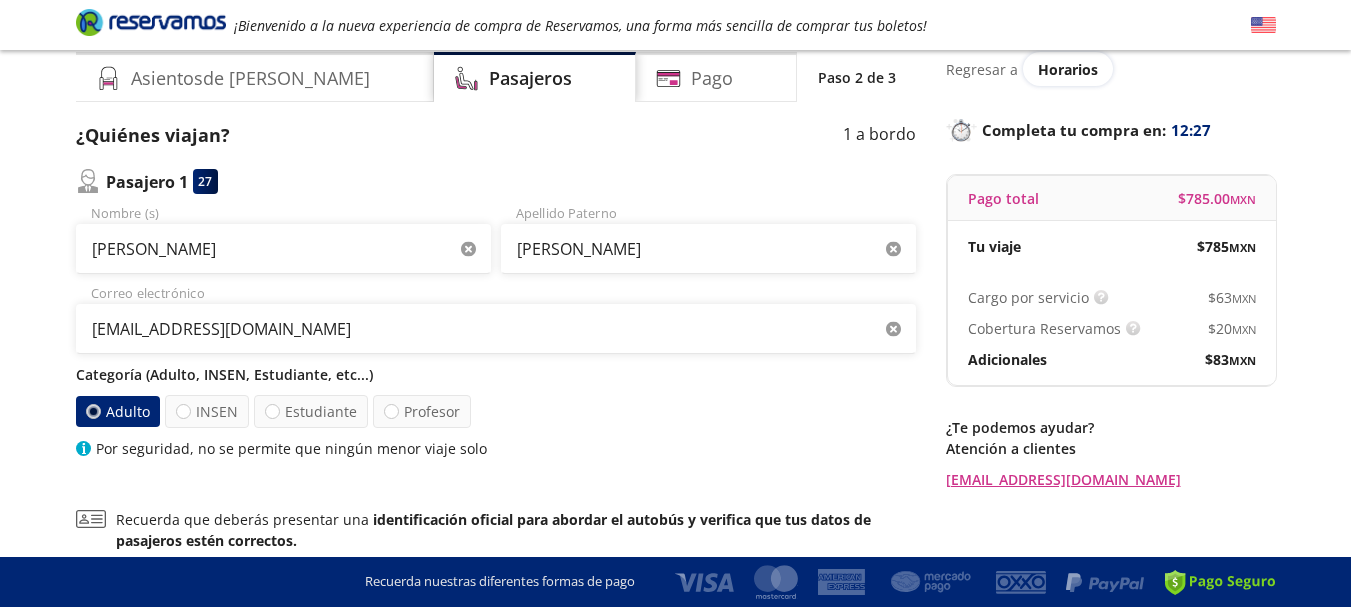 click on "Categoría (Adulto, INSEN, Estudiante, etc...) Adulto INSEN Estudiante Profesor Por seguridad, no se permite que ningún menor viaje solo" at bounding box center [496, 411] 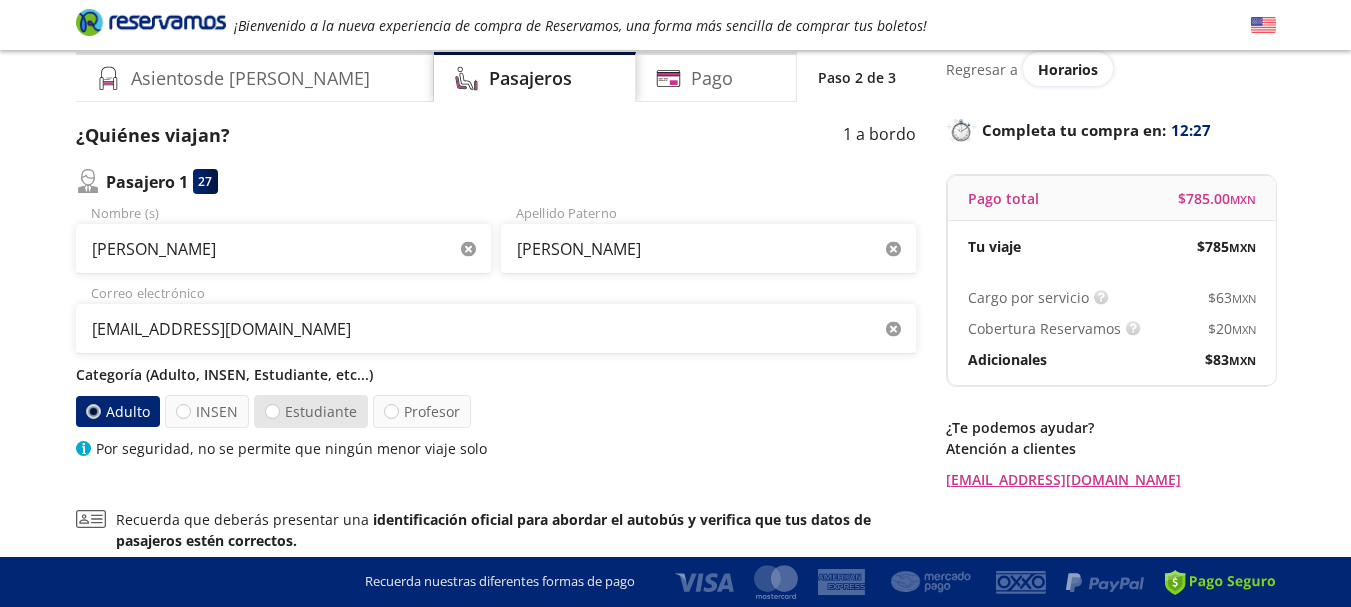 click on "Estudiante" at bounding box center (311, 411) 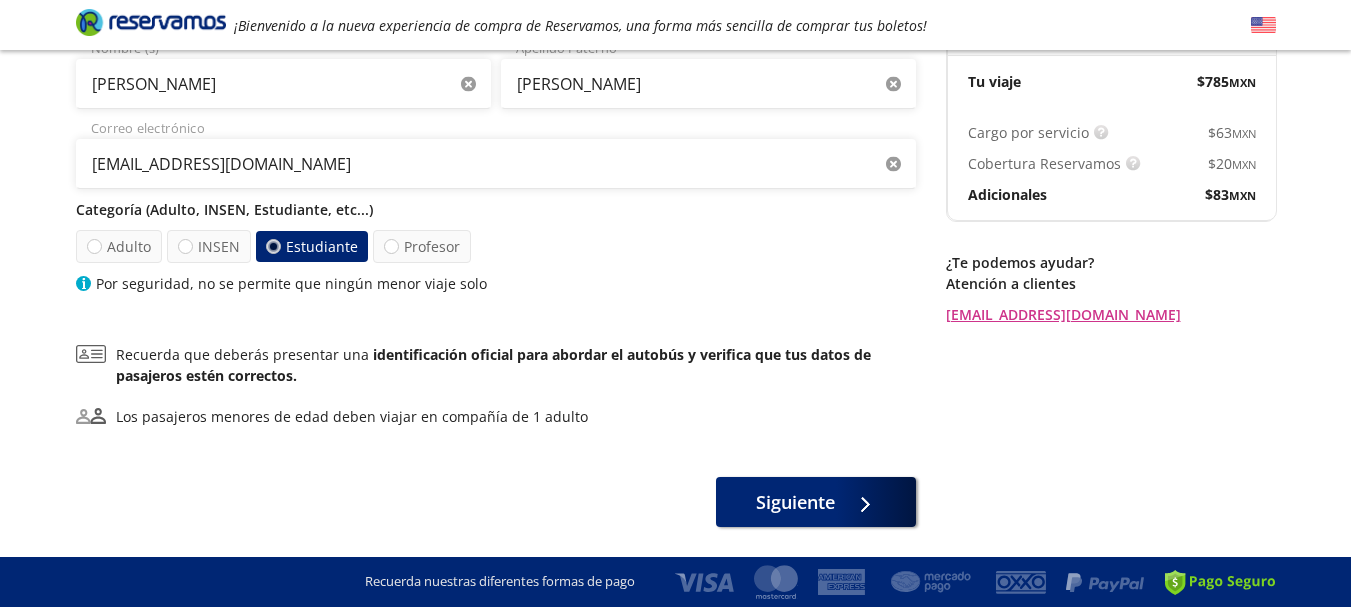 scroll, scrollTop: 241, scrollLeft: 0, axis: vertical 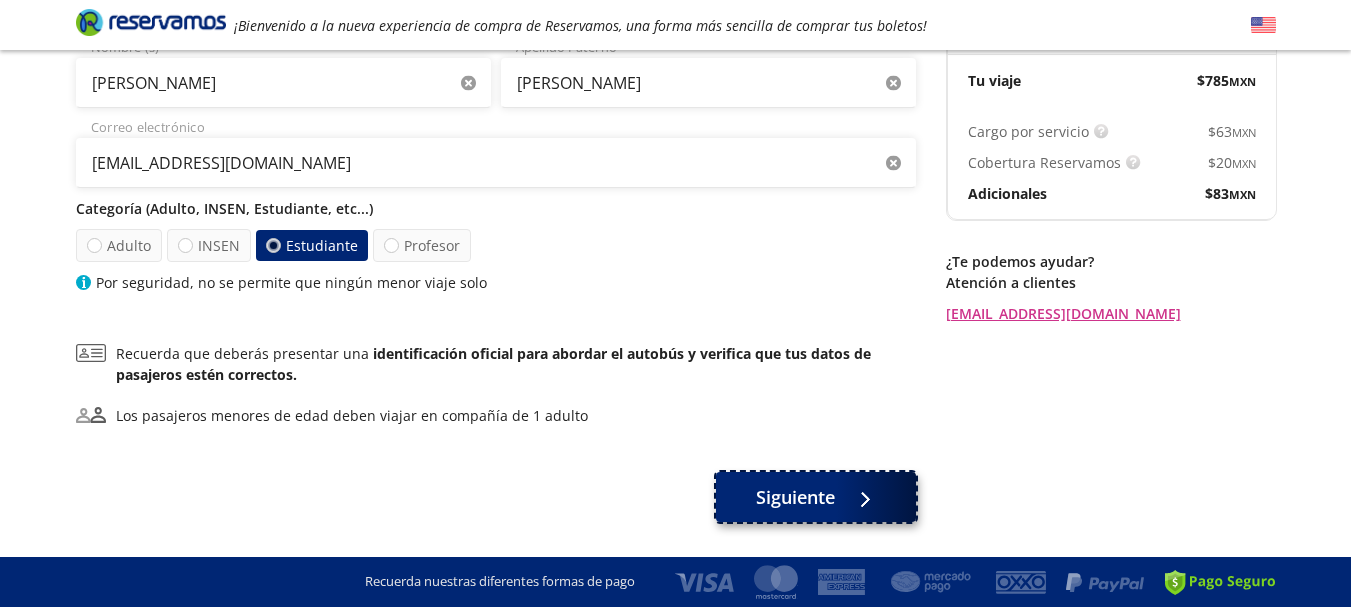 click at bounding box center (863, 497) 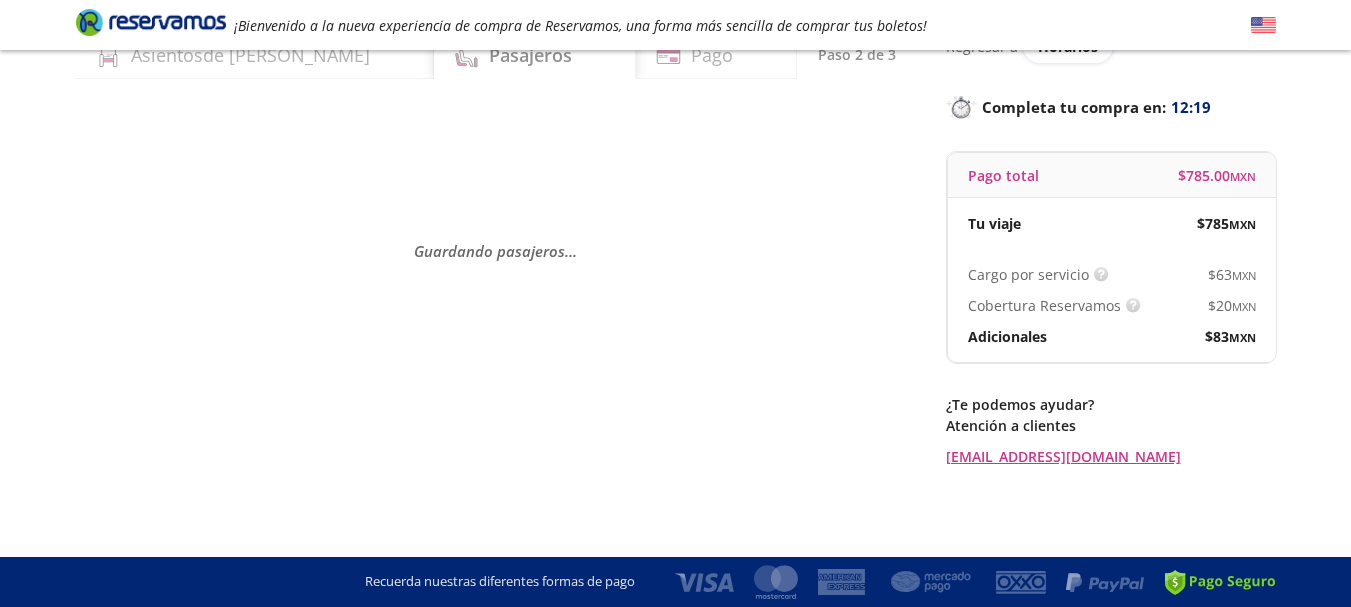 scroll, scrollTop: 0, scrollLeft: 0, axis: both 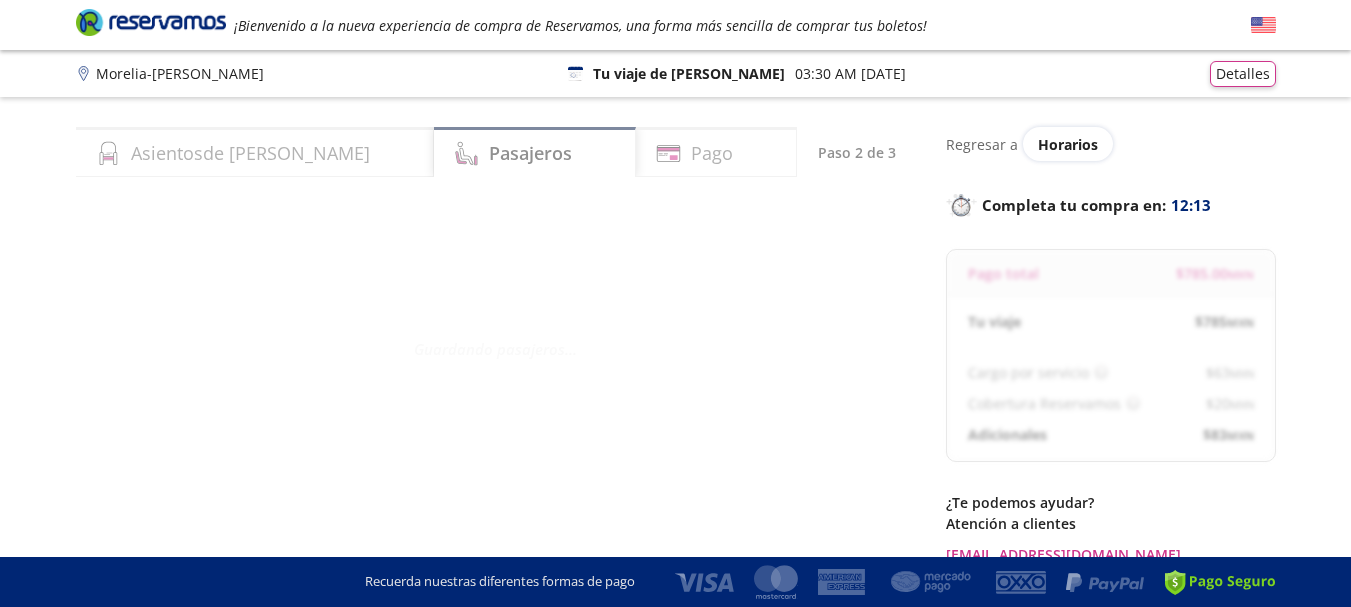 select on "MX" 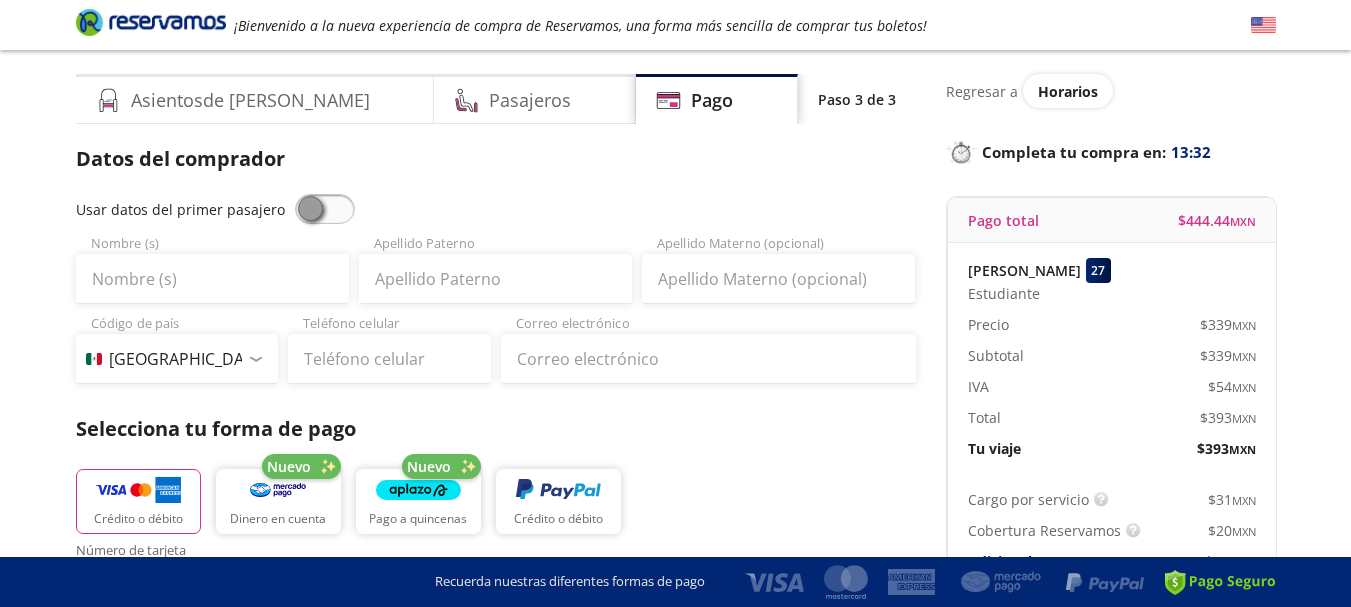 scroll, scrollTop: 47, scrollLeft: 0, axis: vertical 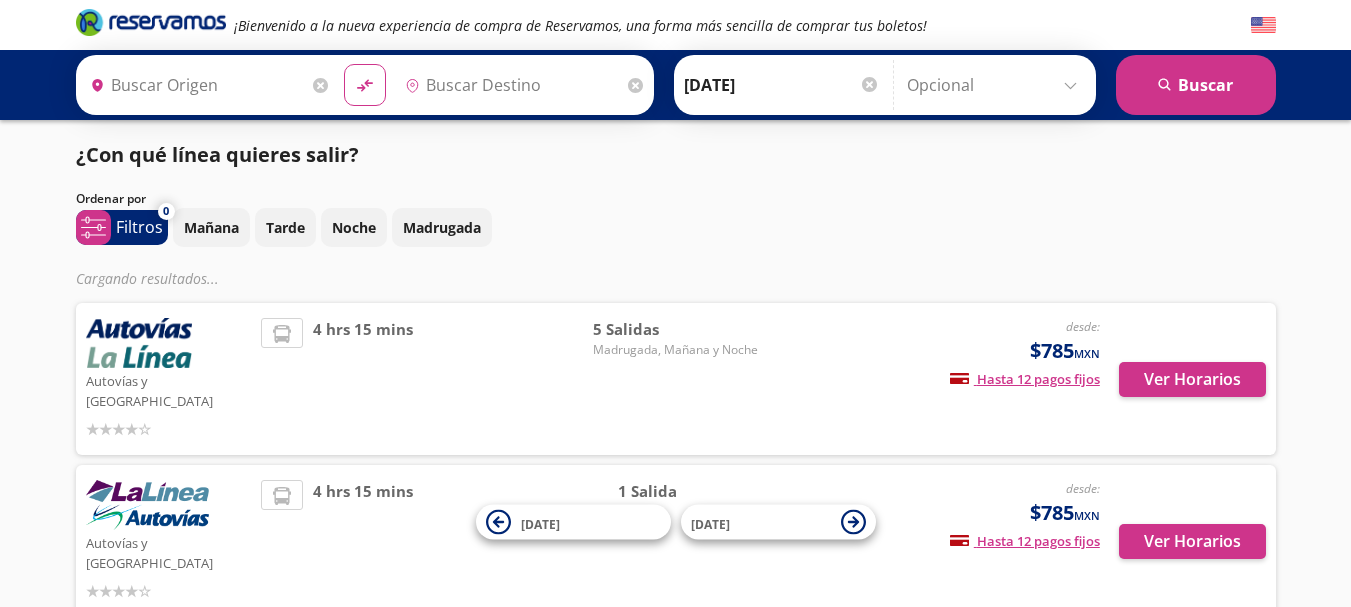 type on "[GEOGRAPHIC_DATA], [GEOGRAPHIC_DATA]" 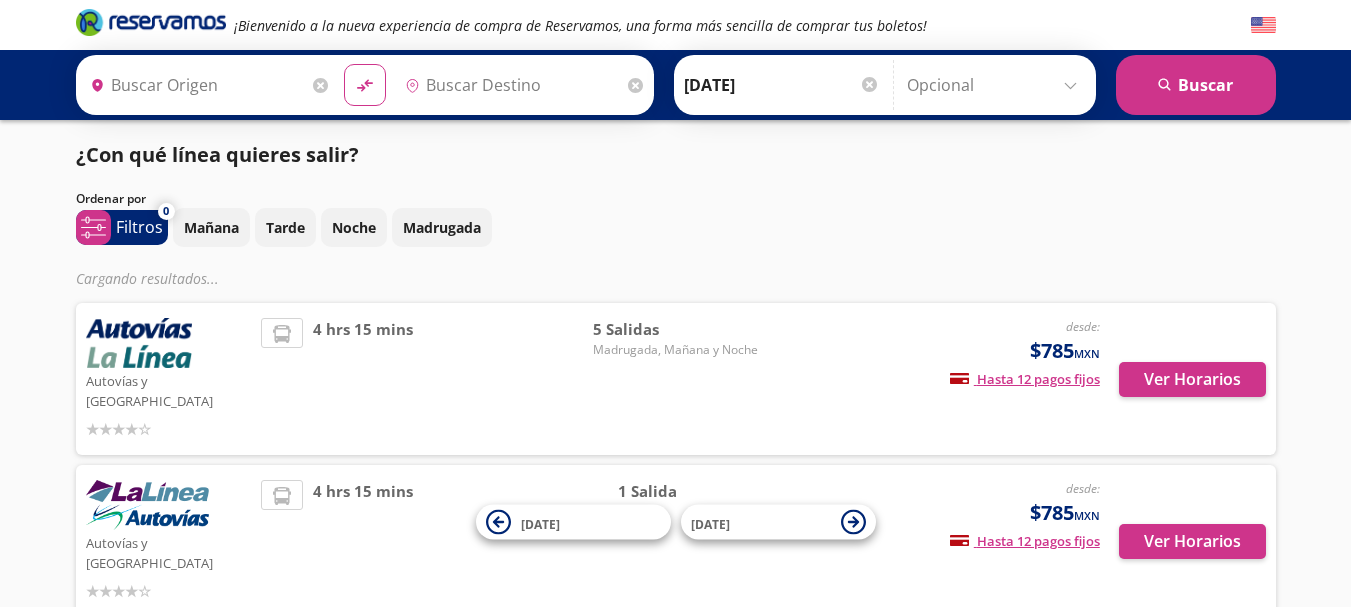type on "[PERSON_NAME], [GEOGRAPHIC_DATA]" 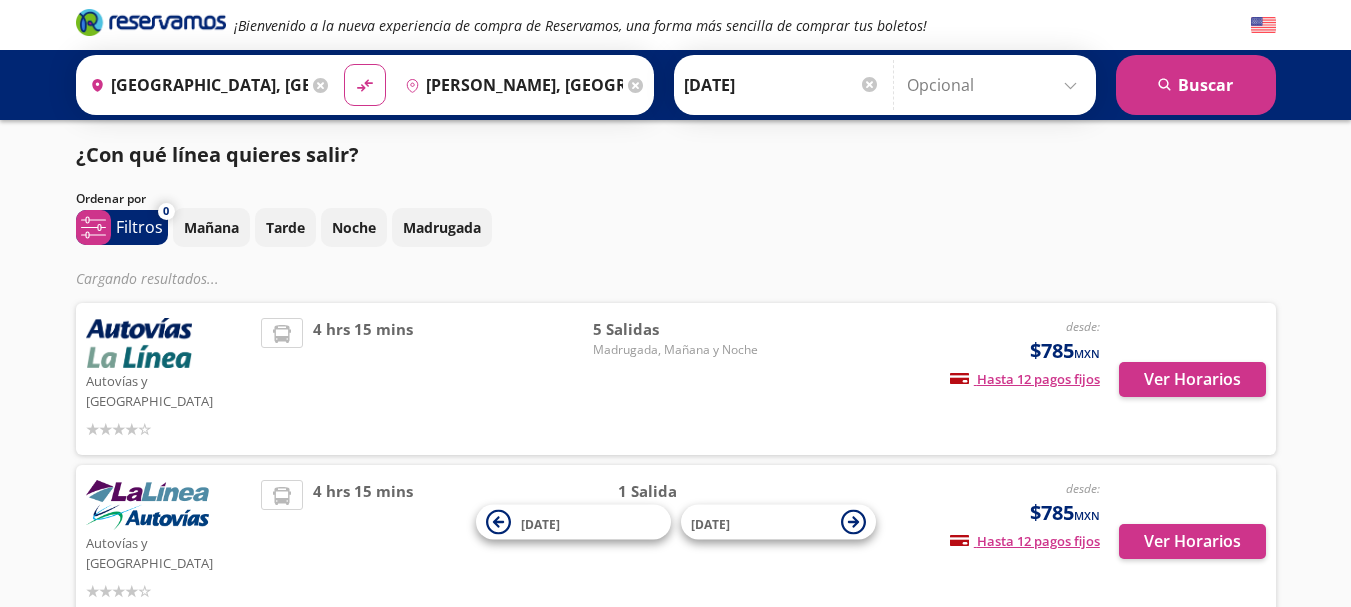 scroll, scrollTop: 0, scrollLeft: 0, axis: both 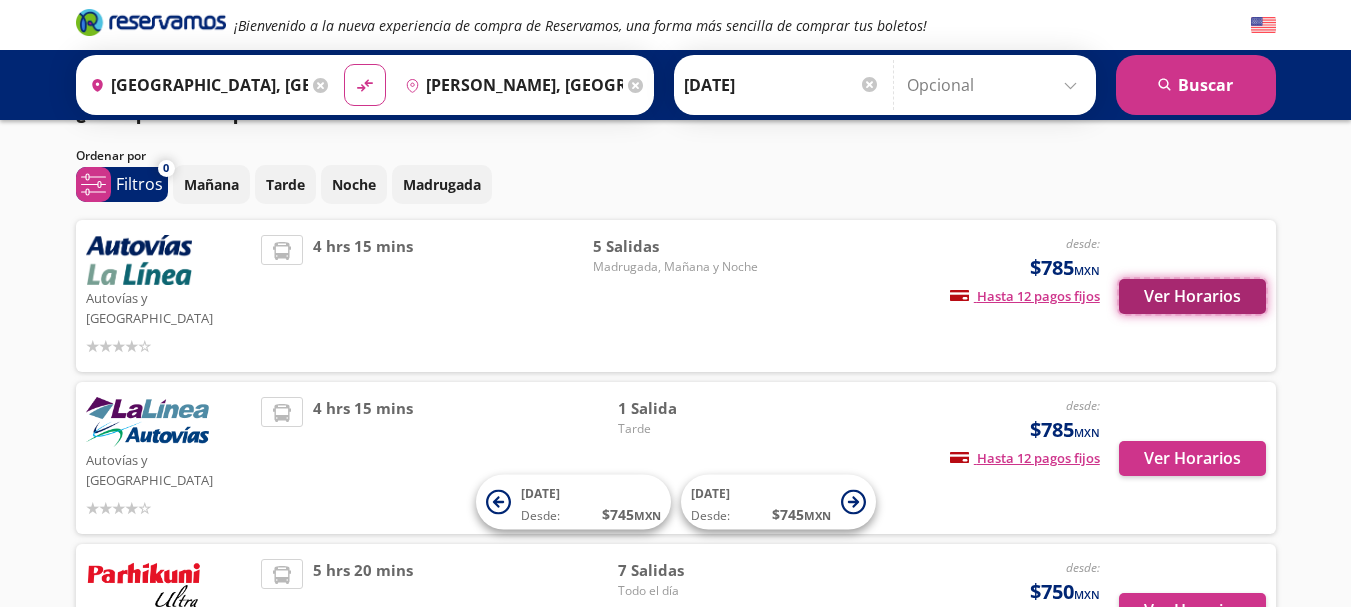 click on "Ver Horarios" at bounding box center (1192, 296) 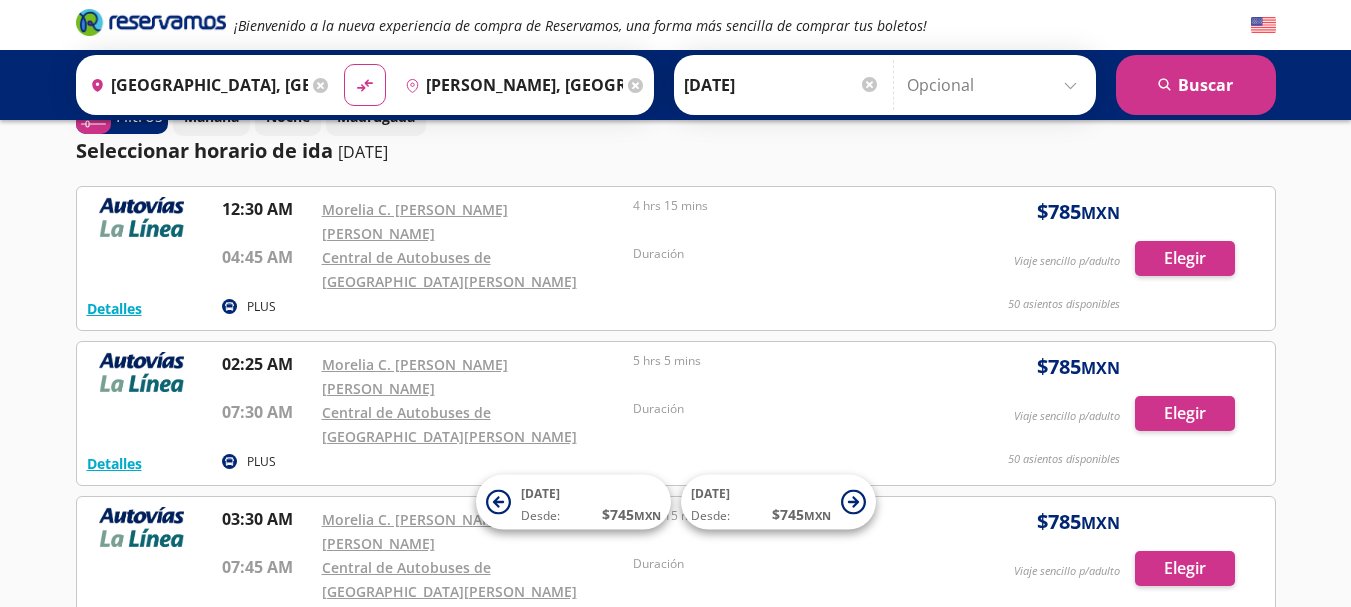 scroll, scrollTop: 0, scrollLeft: 0, axis: both 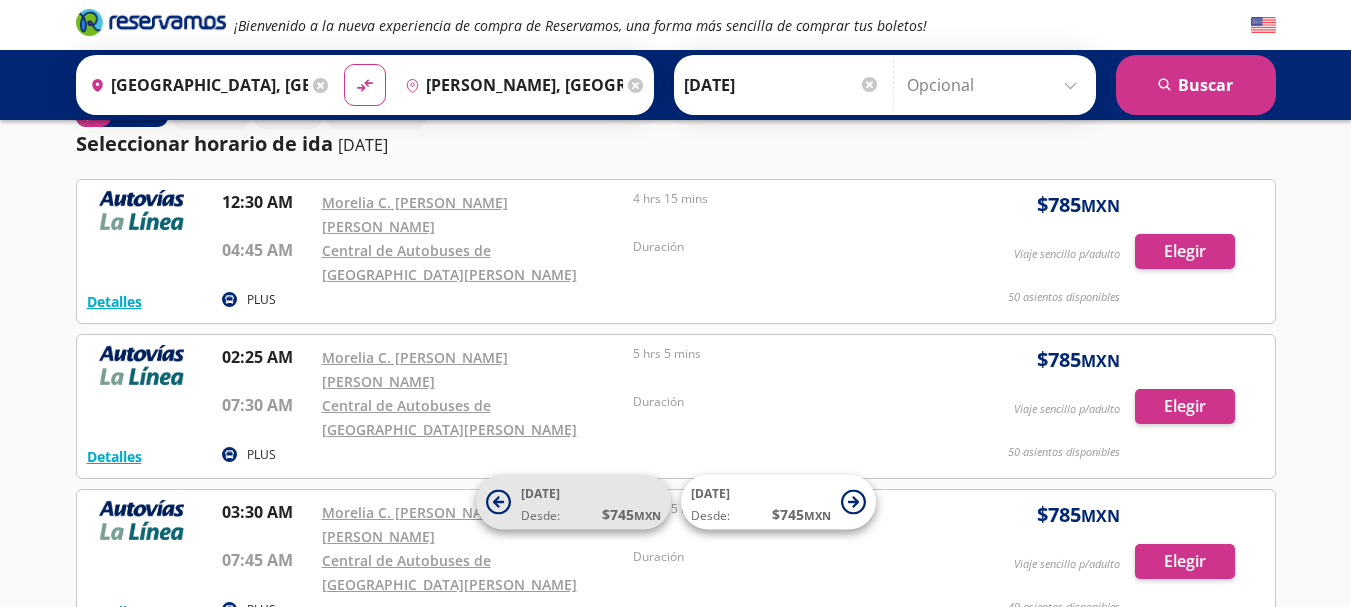 click 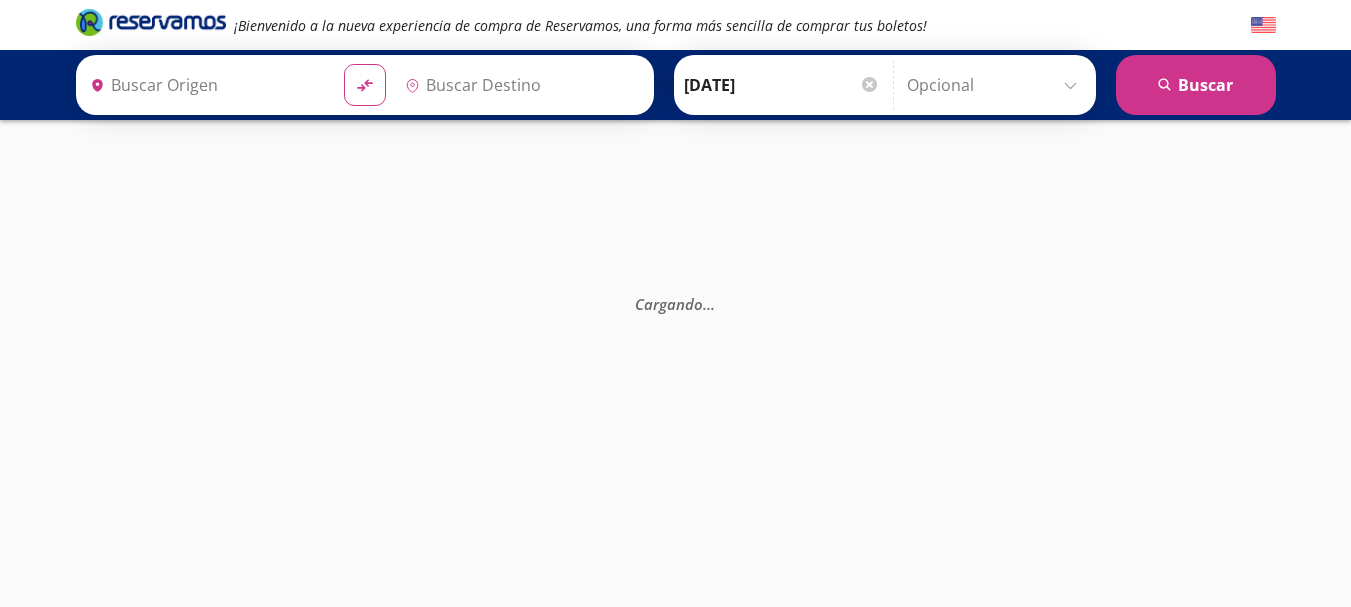 type on "[PERSON_NAME], [GEOGRAPHIC_DATA]" 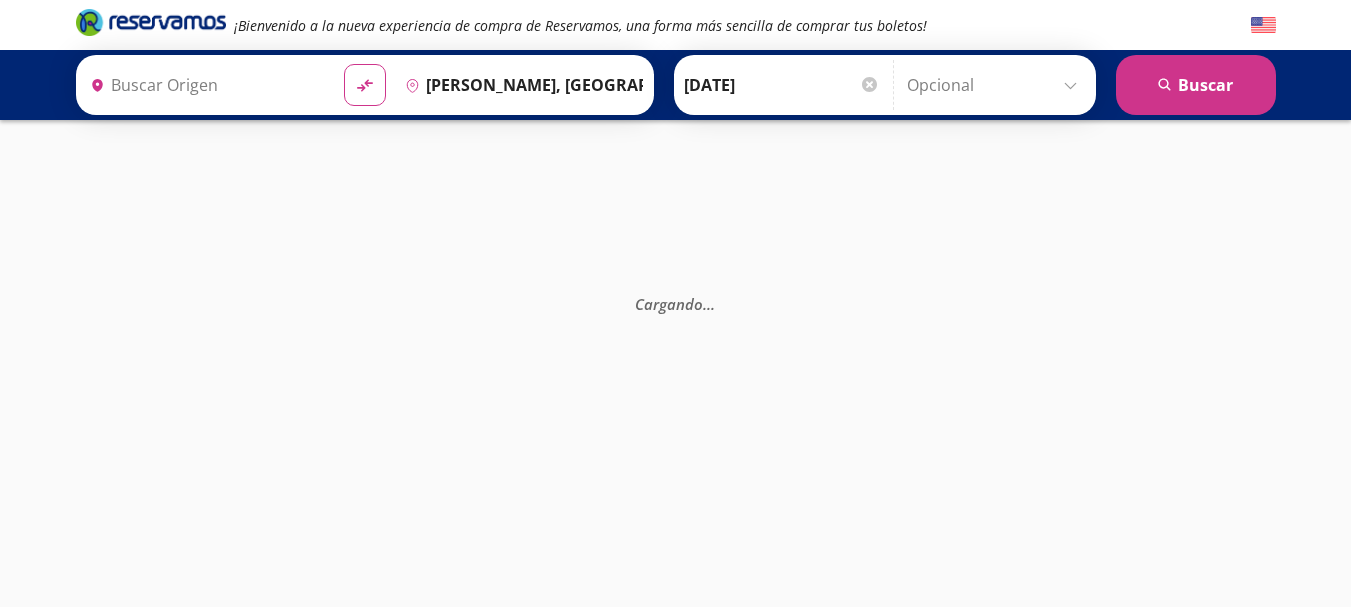 type on "[GEOGRAPHIC_DATA], [GEOGRAPHIC_DATA]" 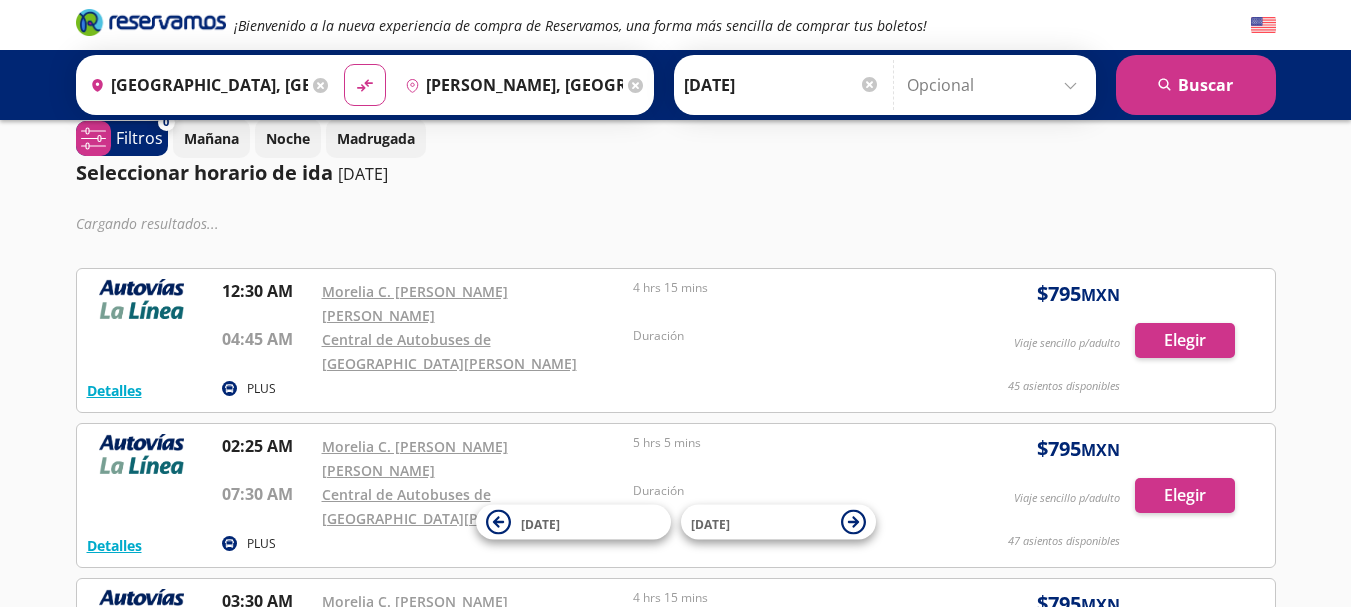 scroll, scrollTop: 0, scrollLeft: 0, axis: both 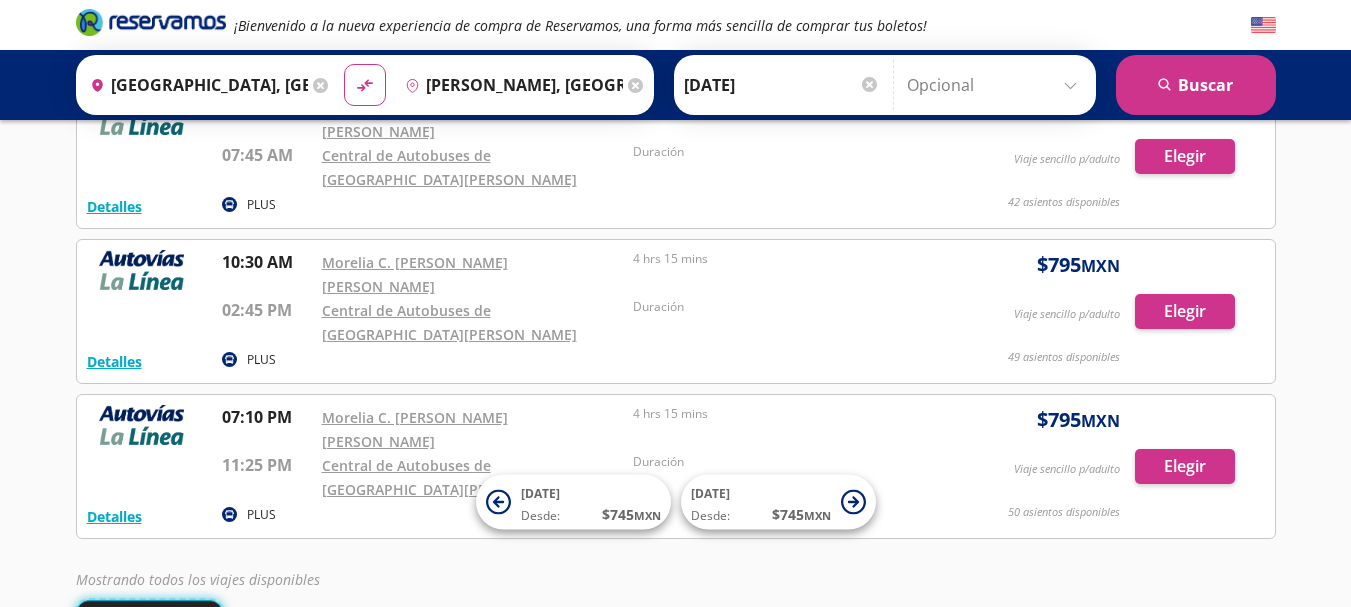 click on "Cambiar de línea" at bounding box center [149, 613] 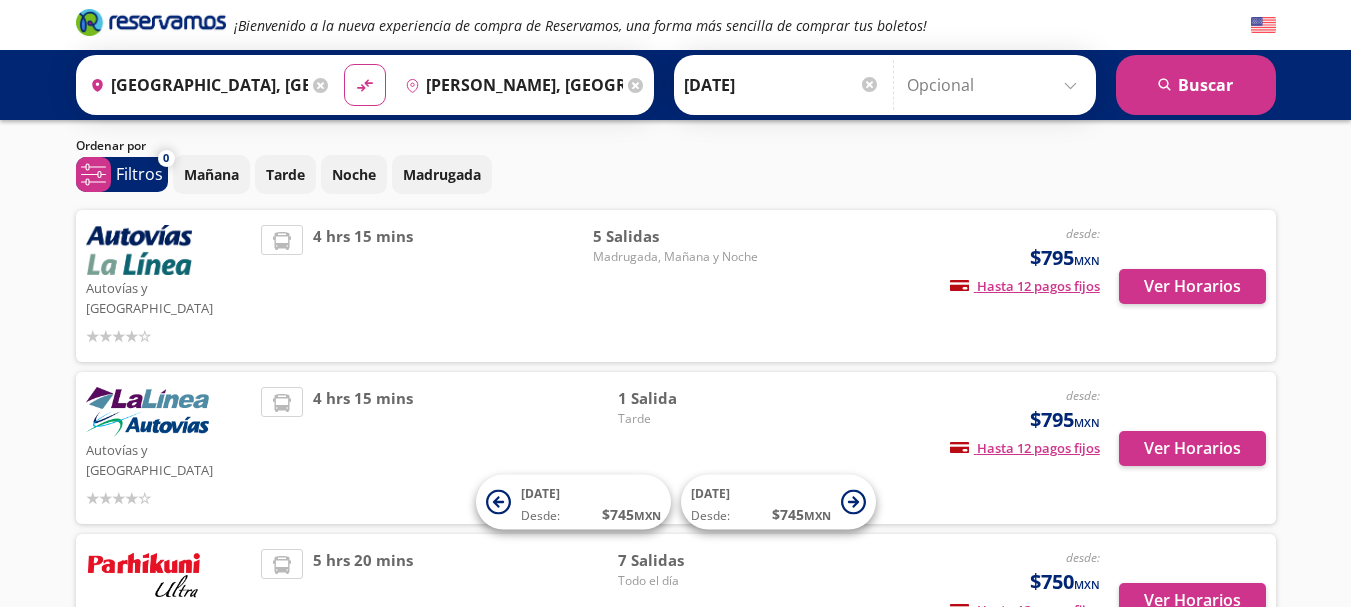 scroll, scrollTop: 42, scrollLeft: 0, axis: vertical 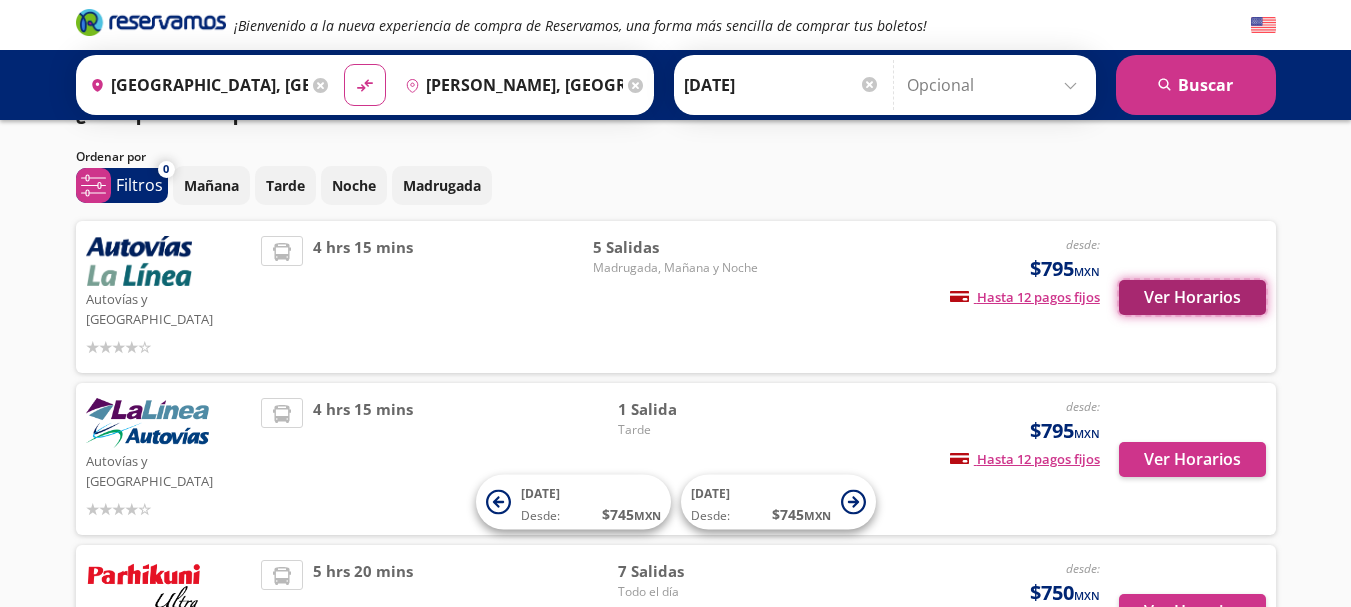click on "Ver Horarios" at bounding box center [1192, 297] 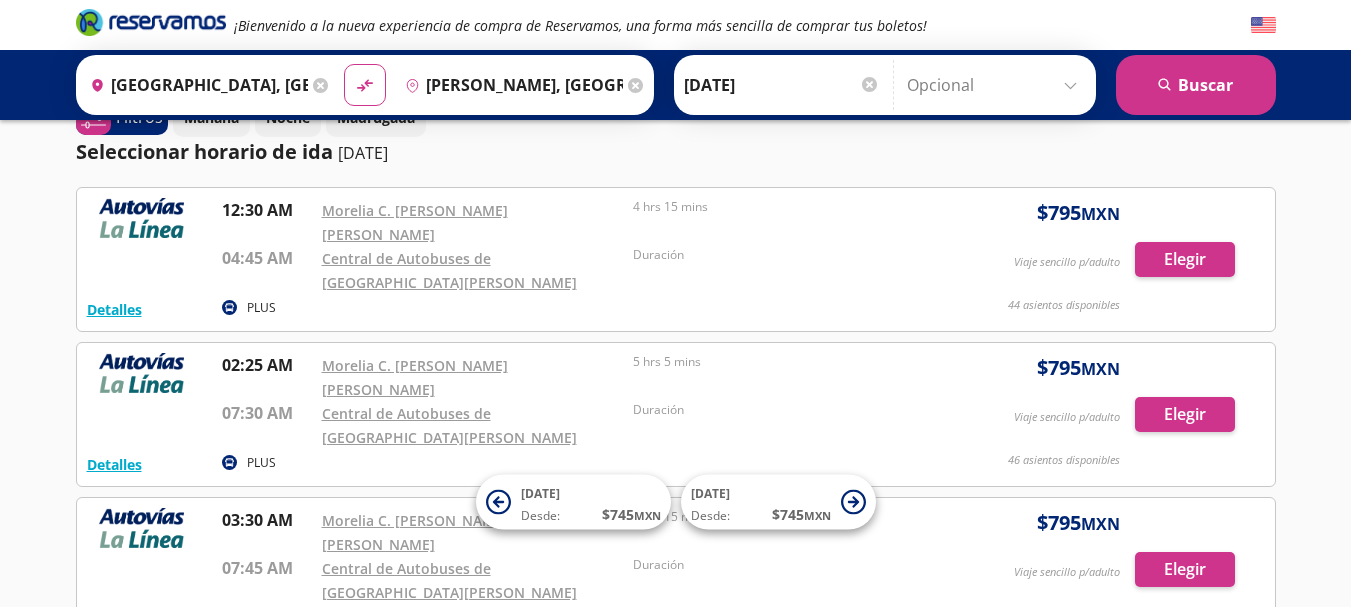 scroll, scrollTop: 0, scrollLeft: 0, axis: both 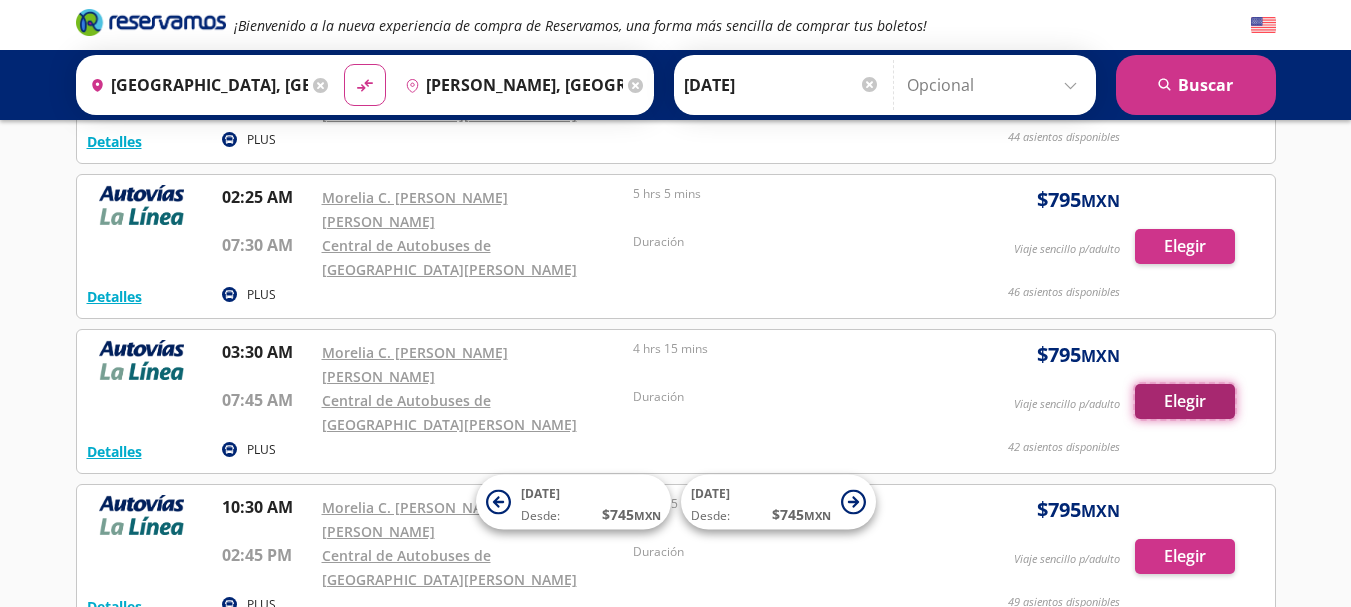 click on "Elegir" at bounding box center (1185, 401) 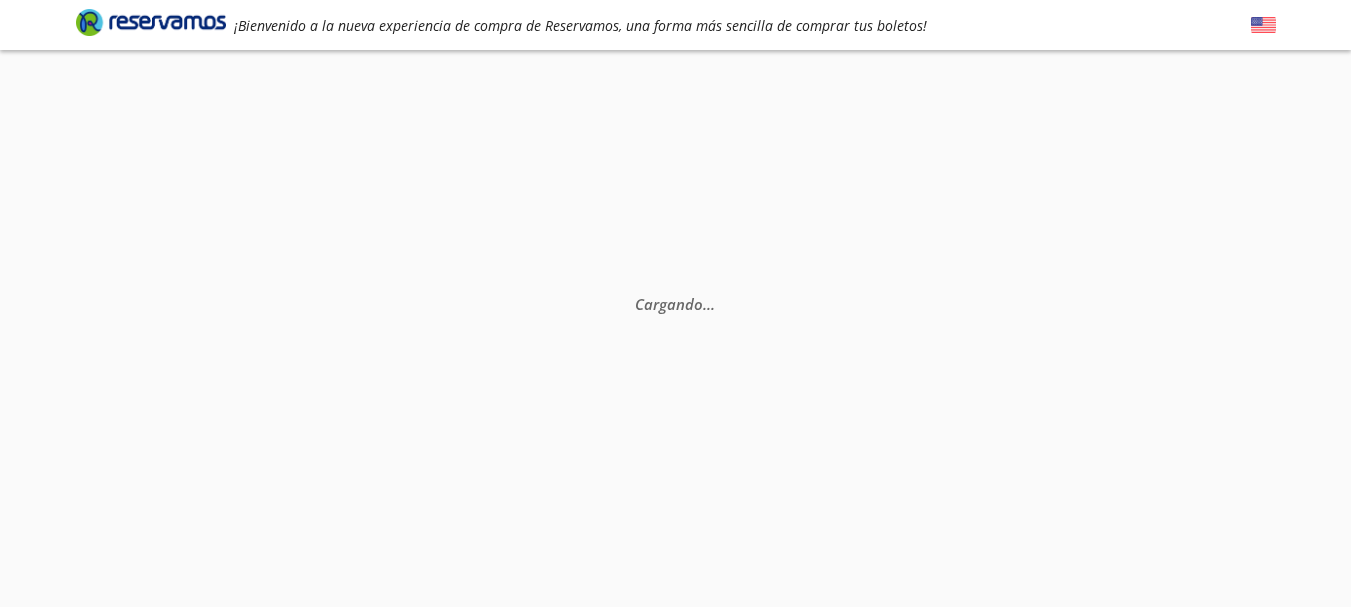 scroll, scrollTop: 0, scrollLeft: 0, axis: both 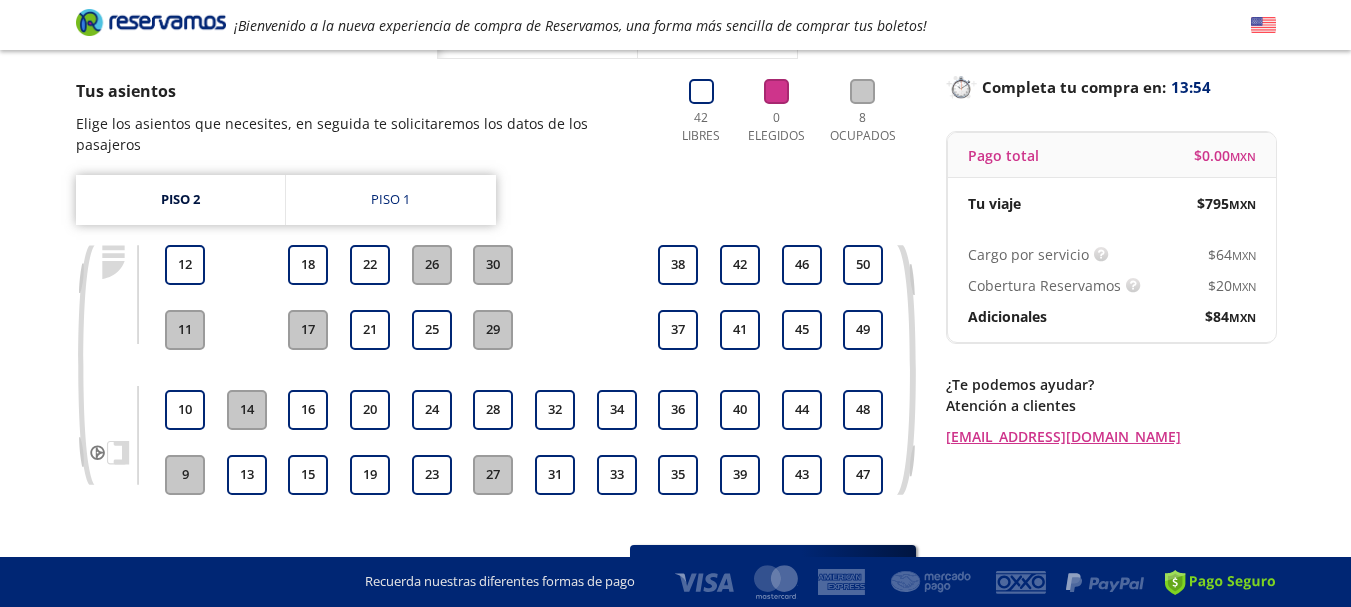 click on "27" at bounding box center [493, 475] 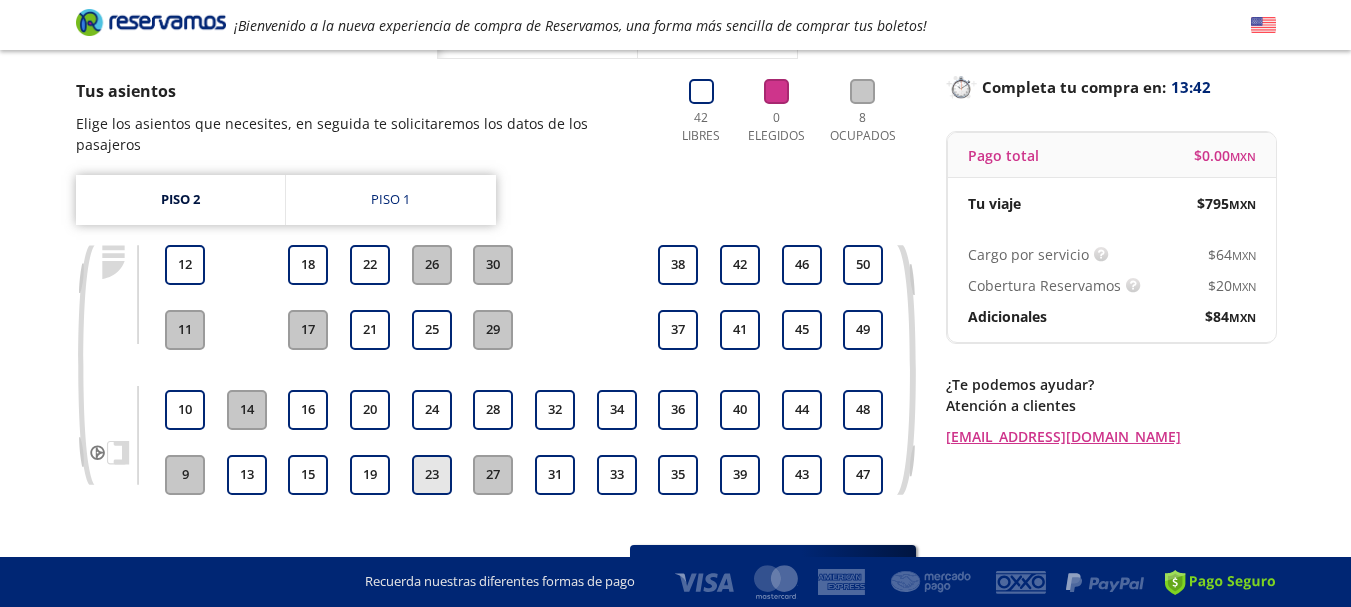 click on "23" at bounding box center (432, 475) 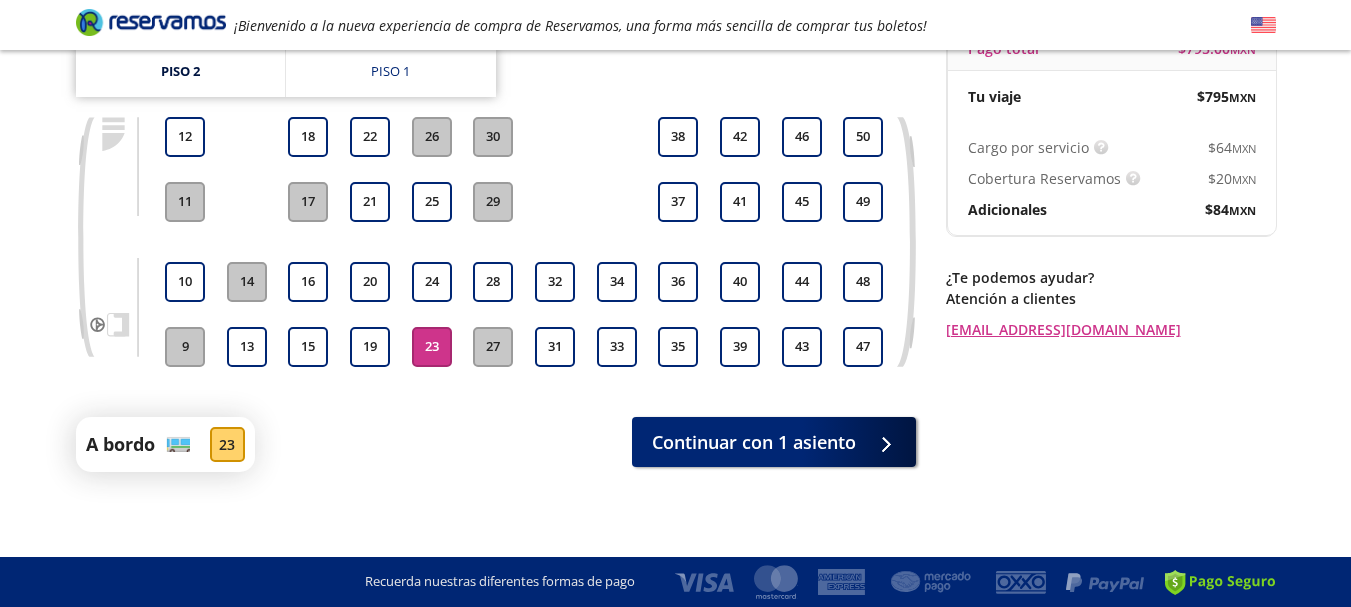 scroll, scrollTop: 230, scrollLeft: 0, axis: vertical 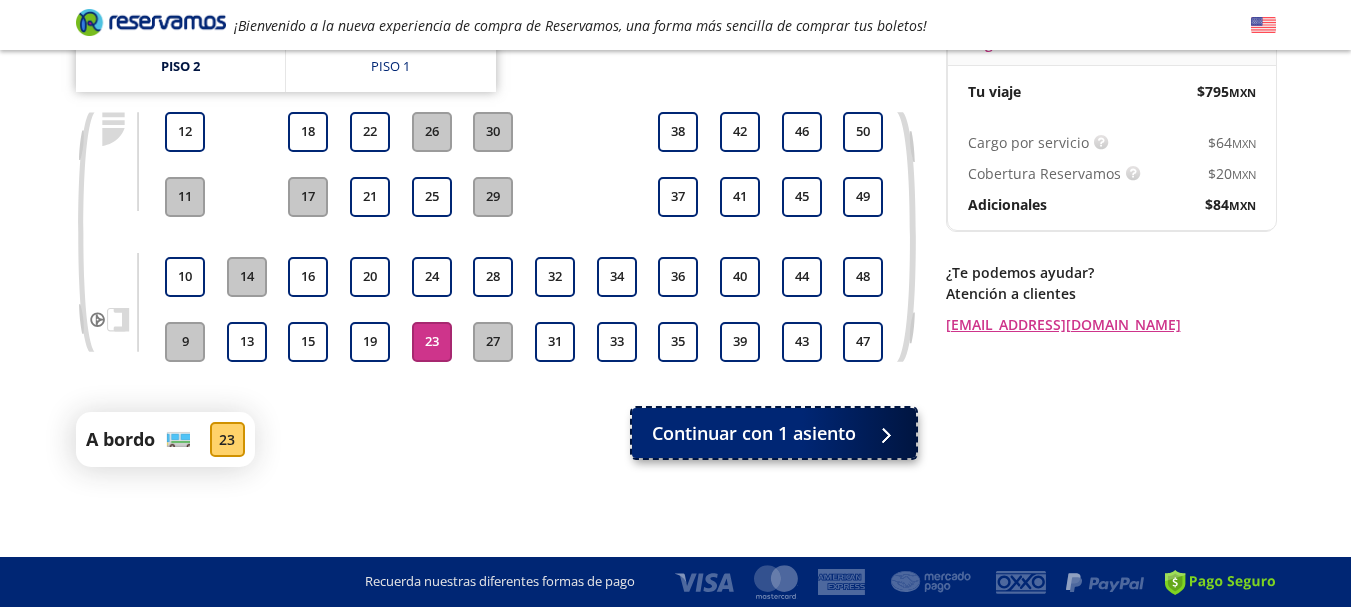 click on "Continuar con 1 asiento" at bounding box center [774, 433] 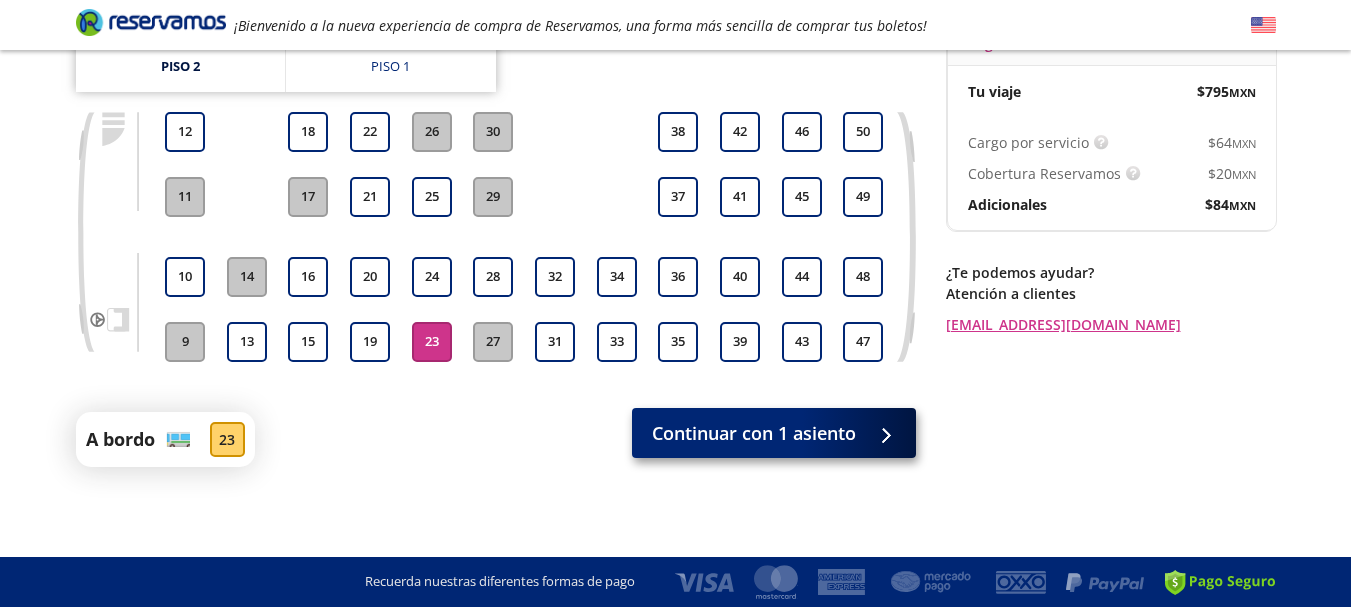 scroll, scrollTop: 0, scrollLeft: 0, axis: both 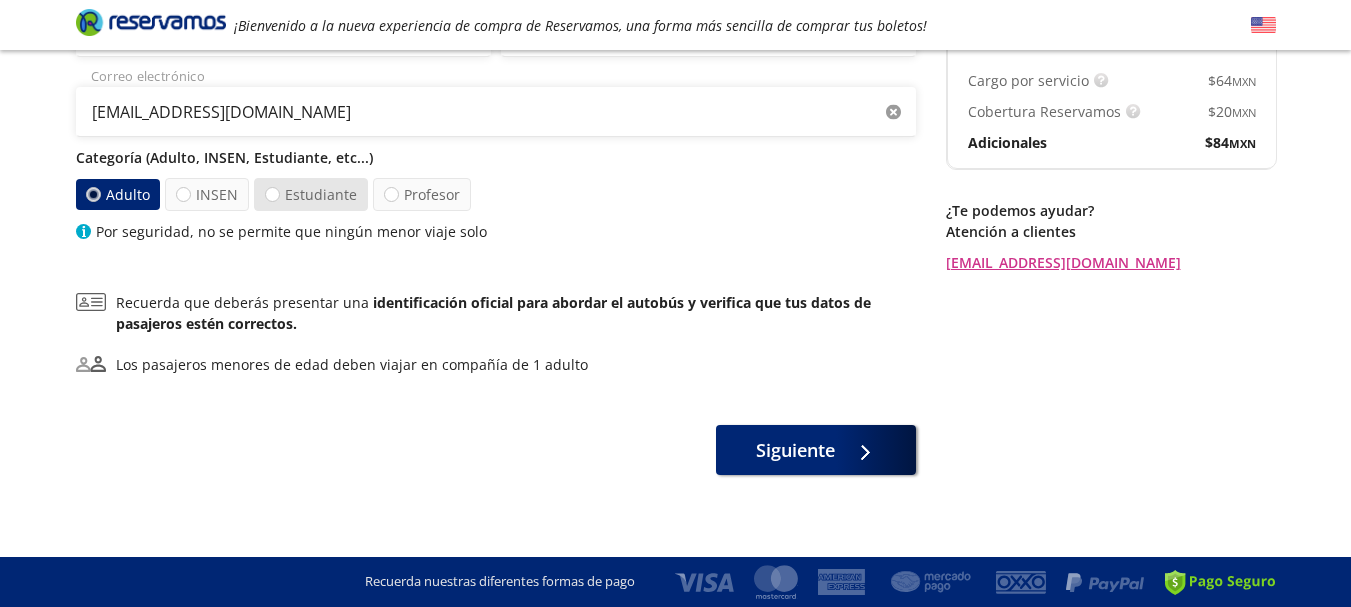 click on "Estudiante" at bounding box center [311, 194] 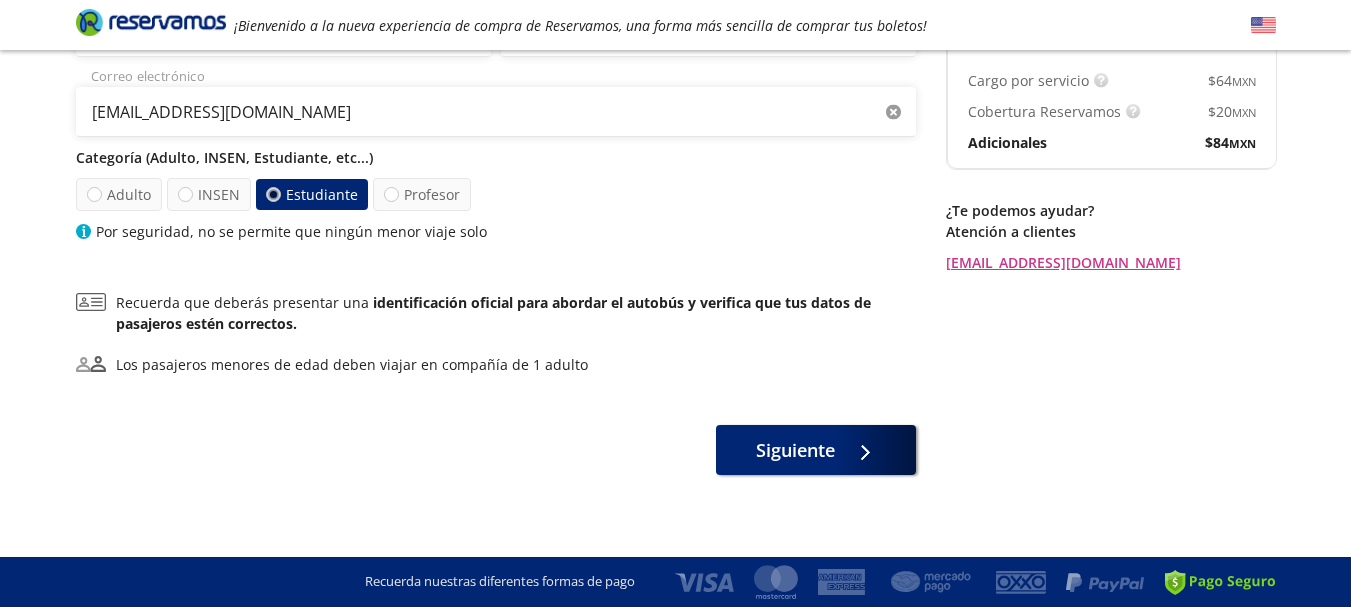 scroll, scrollTop: 300, scrollLeft: 0, axis: vertical 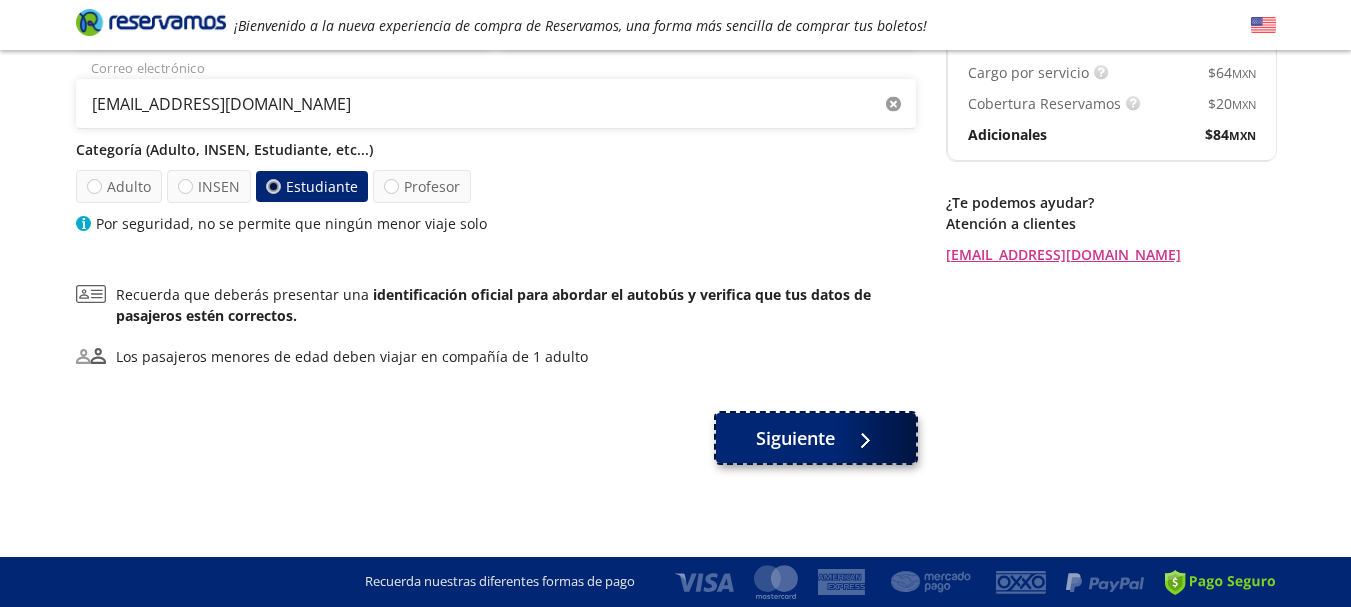 click on "Siguiente" at bounding box center (795, 438) 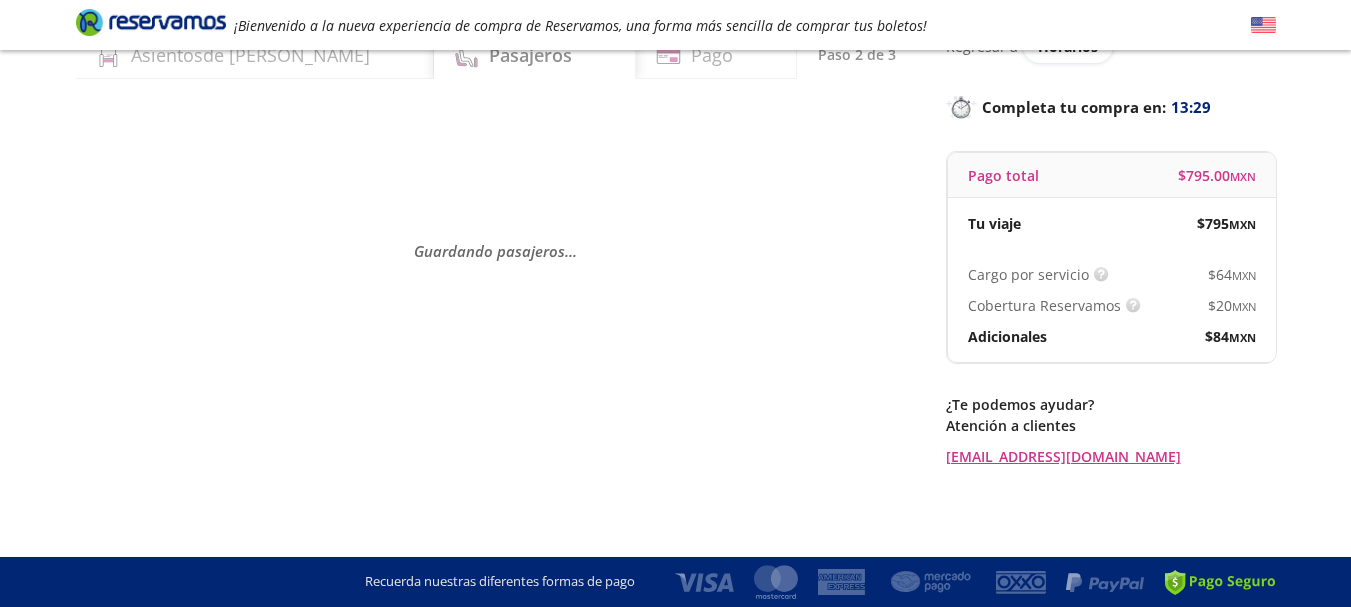 scroll, scrollTop: 0, scrollLeft: 0, axis: both 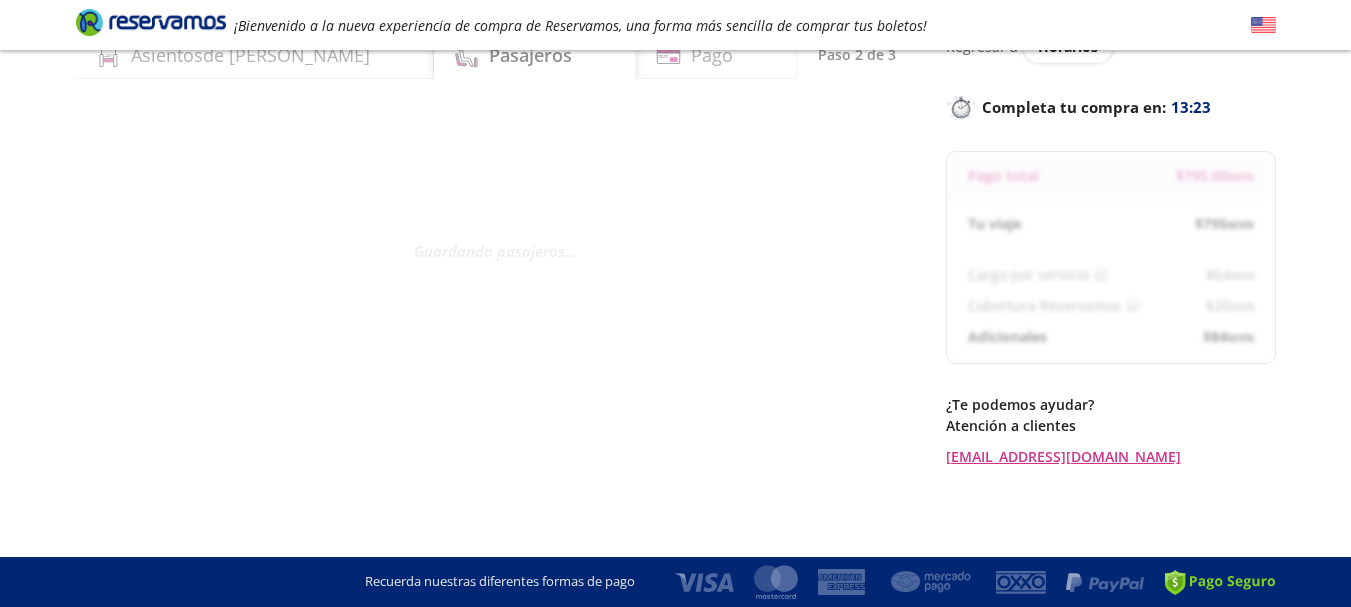 select on "MX" 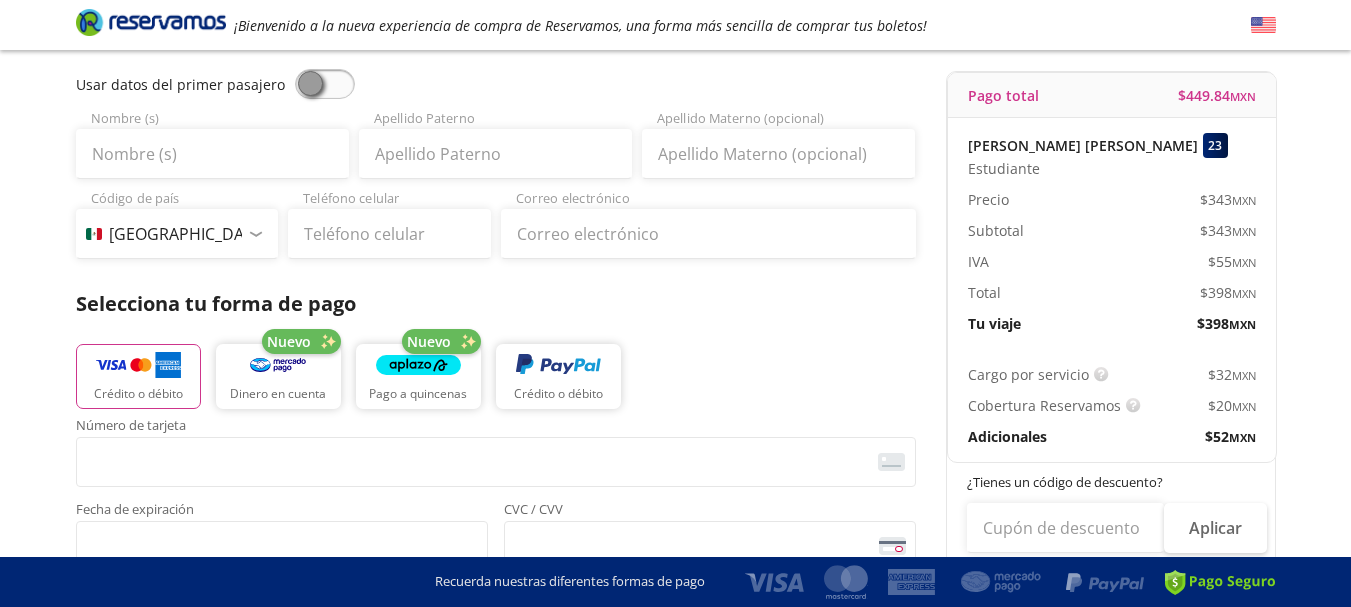 scroll, scrollTop: 175, scrollLeft: 0, axis: vertical 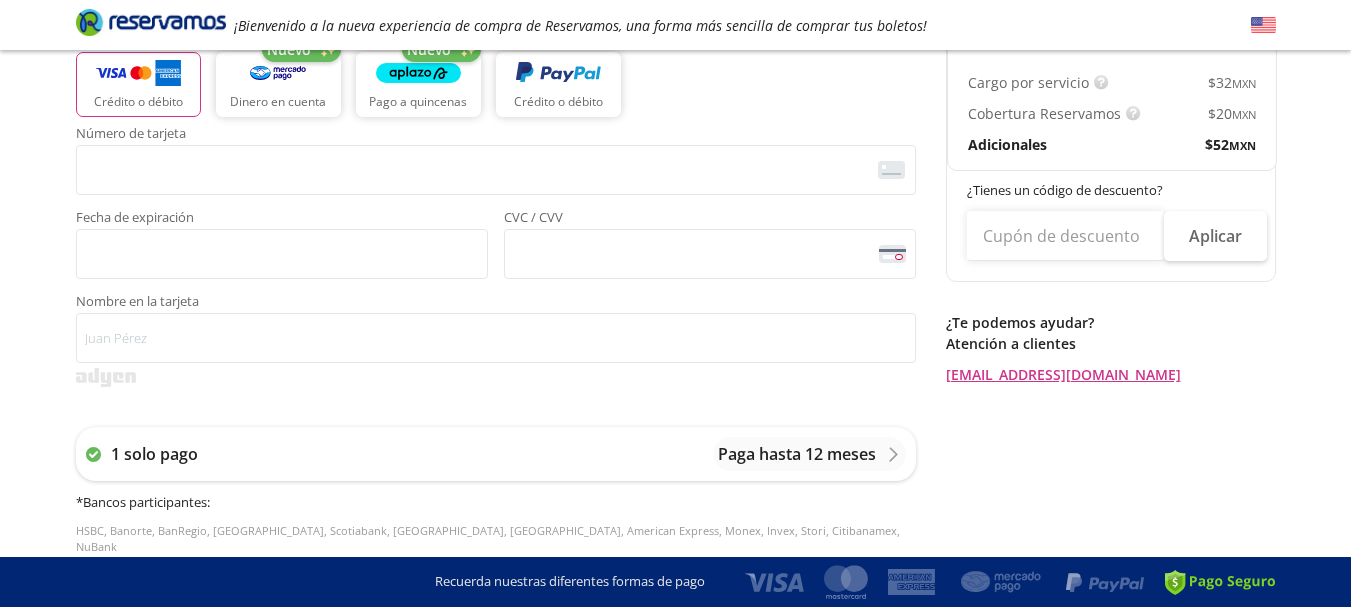click at bounding box center (151, 22) 